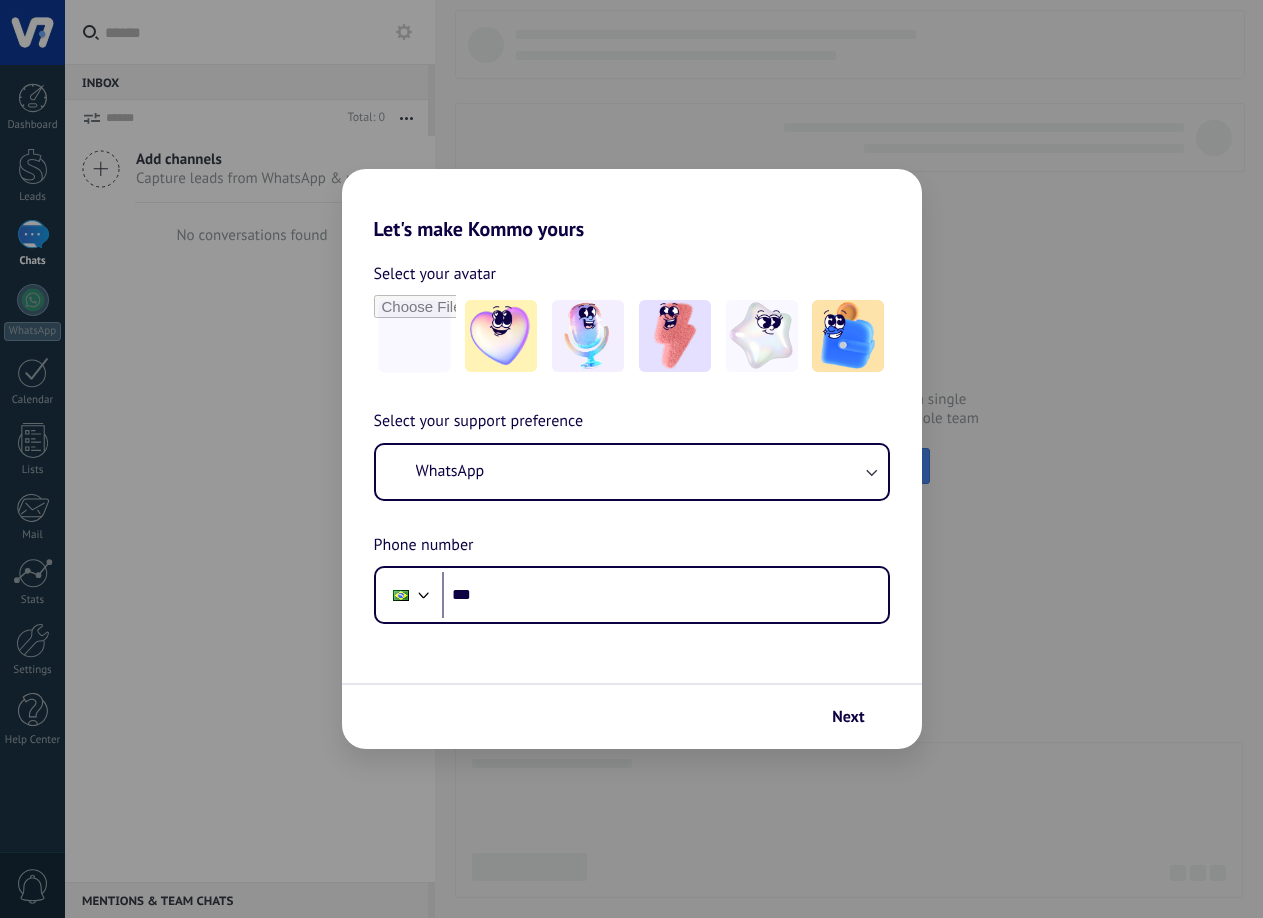 scroll, scrollTop: 0, scrollLeft: 0, axis: both 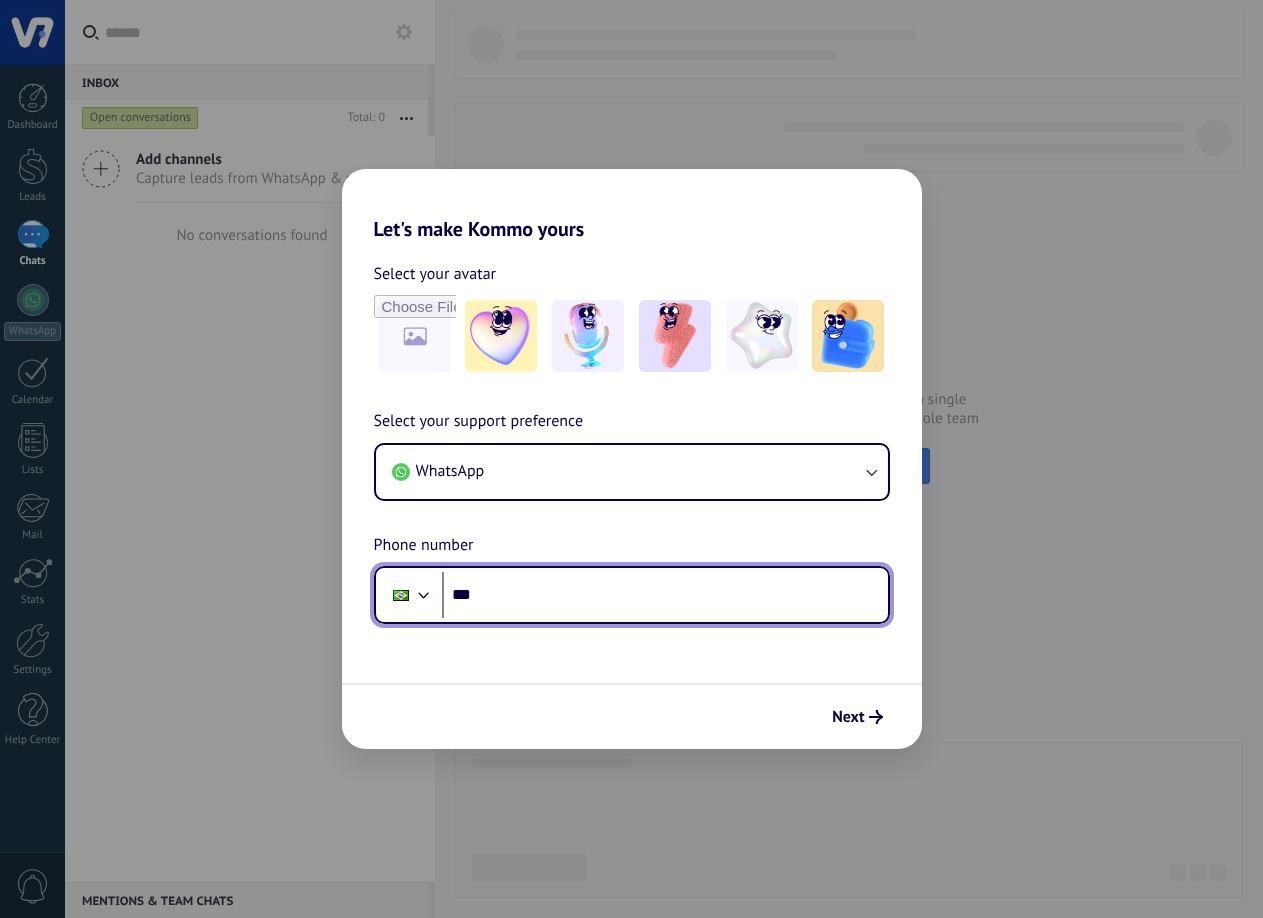 click on "***" at bounding box center [665, 595] 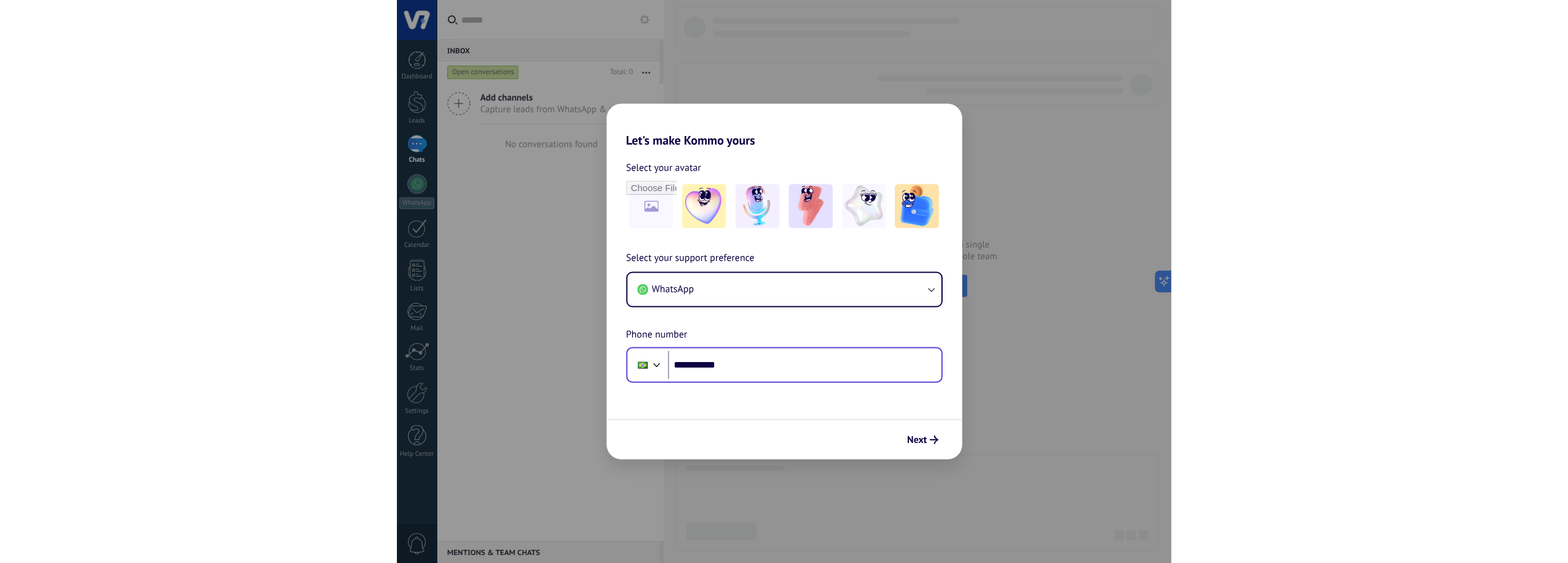 scroll, scrollTop: 0, scrollLeft: 0, axis: both 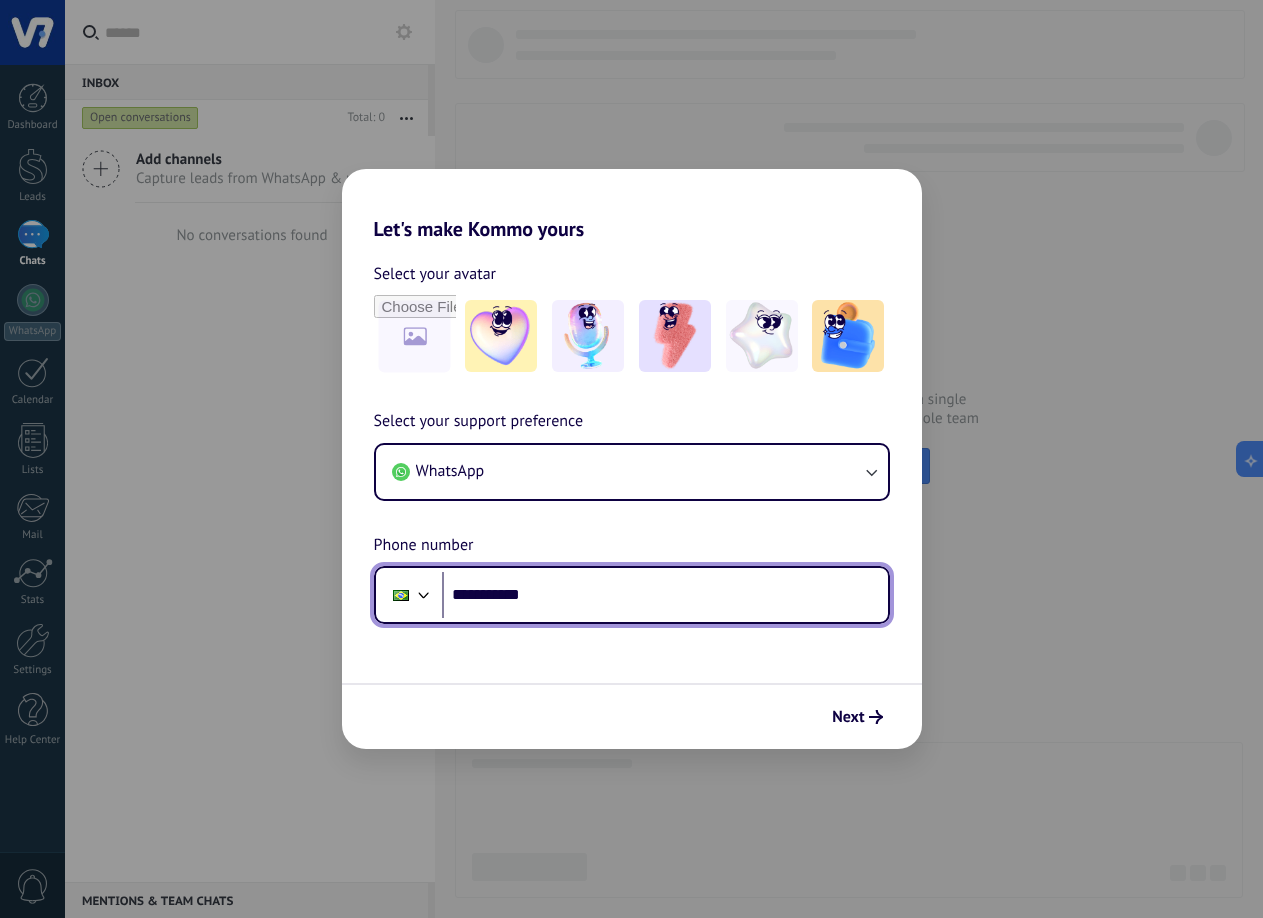 click on "**********" at bounding box center [665, 595] 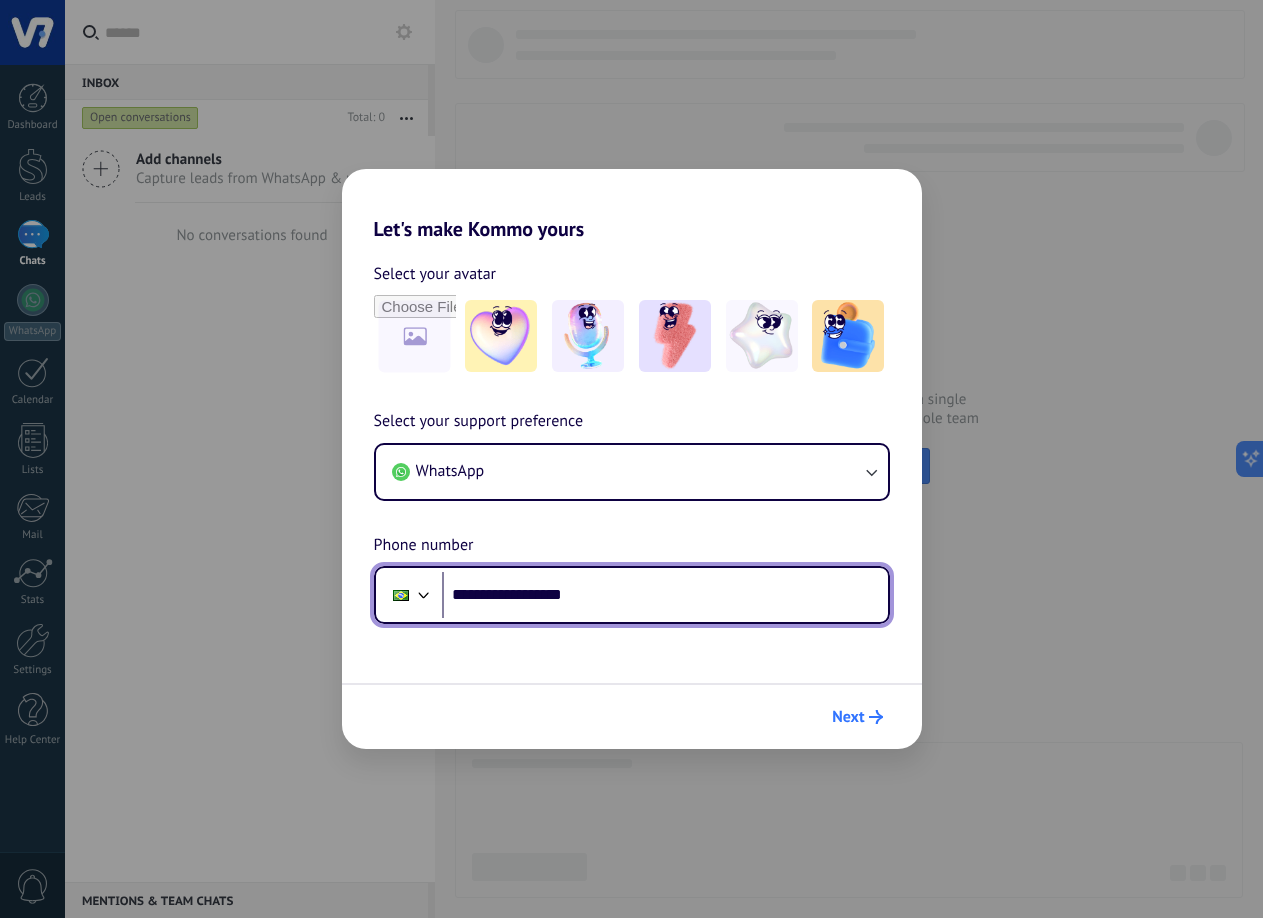 type on "**********" 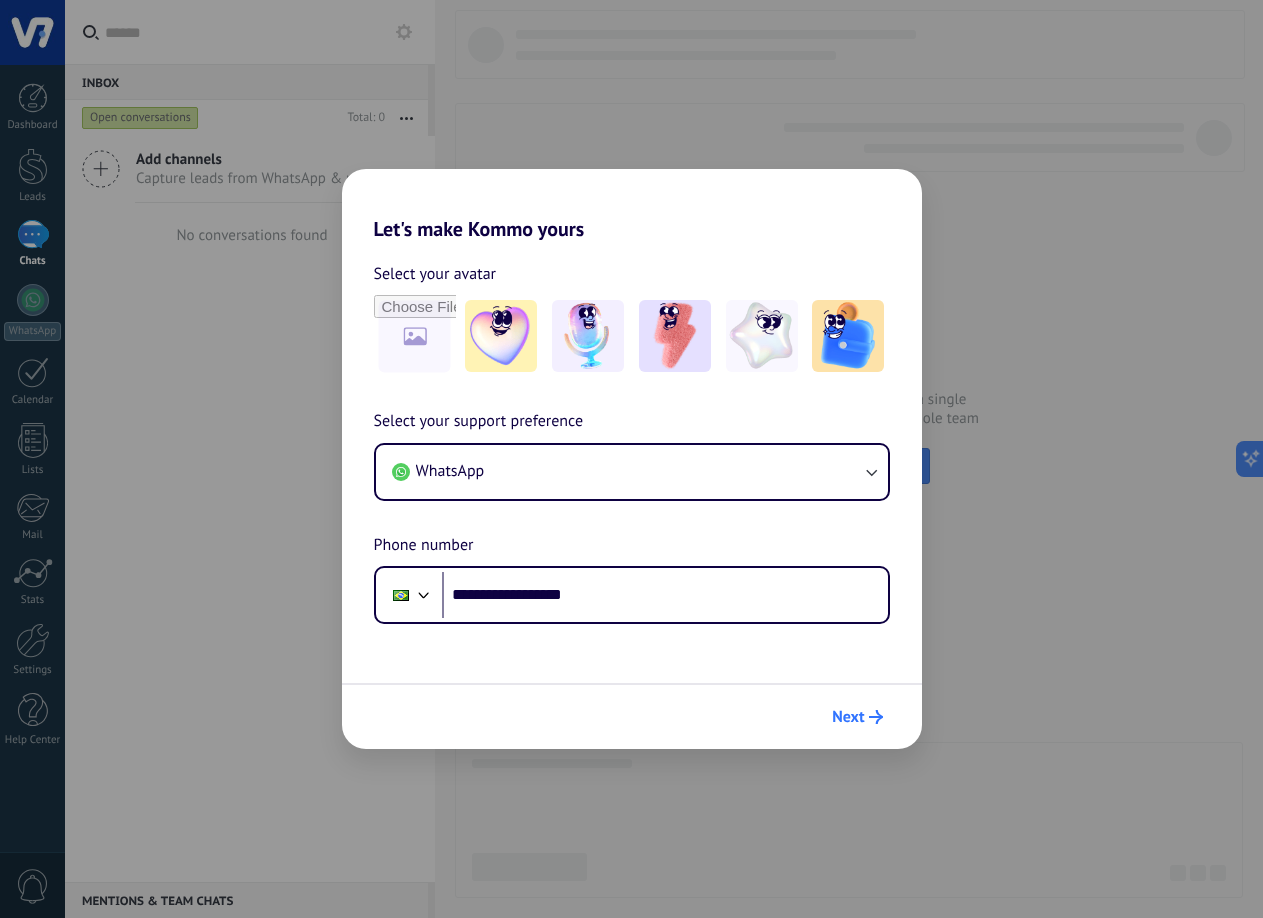 click on "Next" at bounding box center (848, 717) 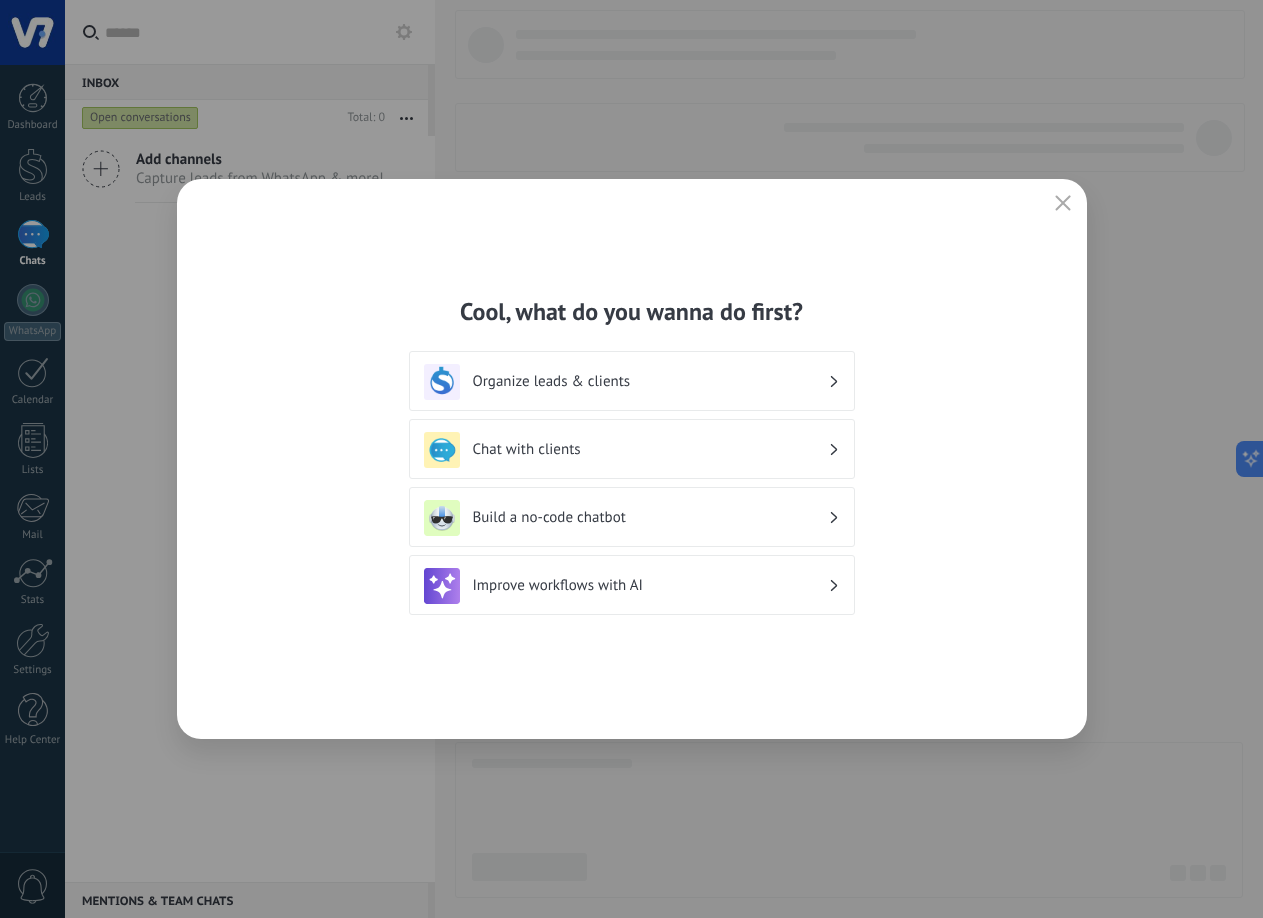 click on "Chat with clients" at bounding box center (650, 449) 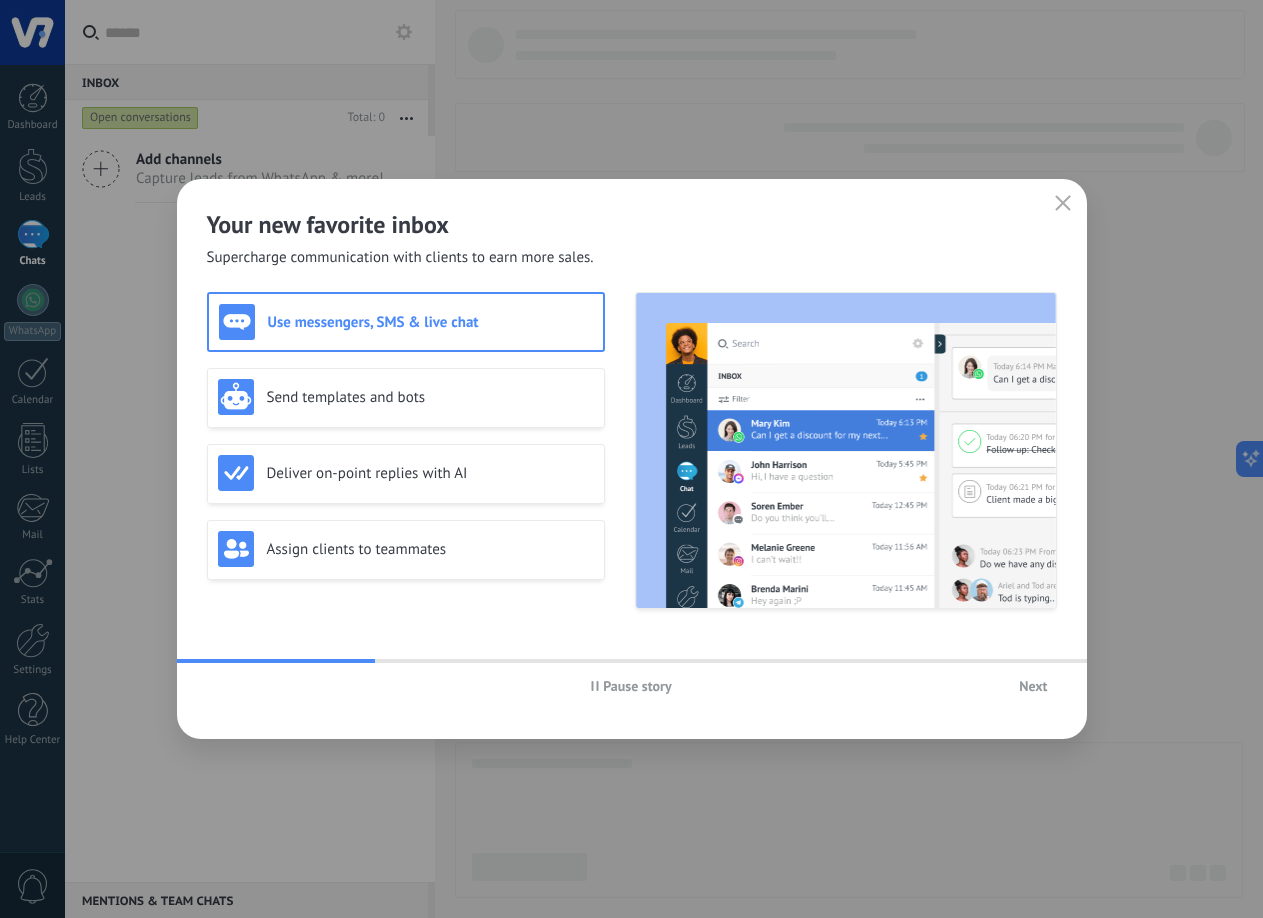 click on "Next" at bounding box center [1033, 686] 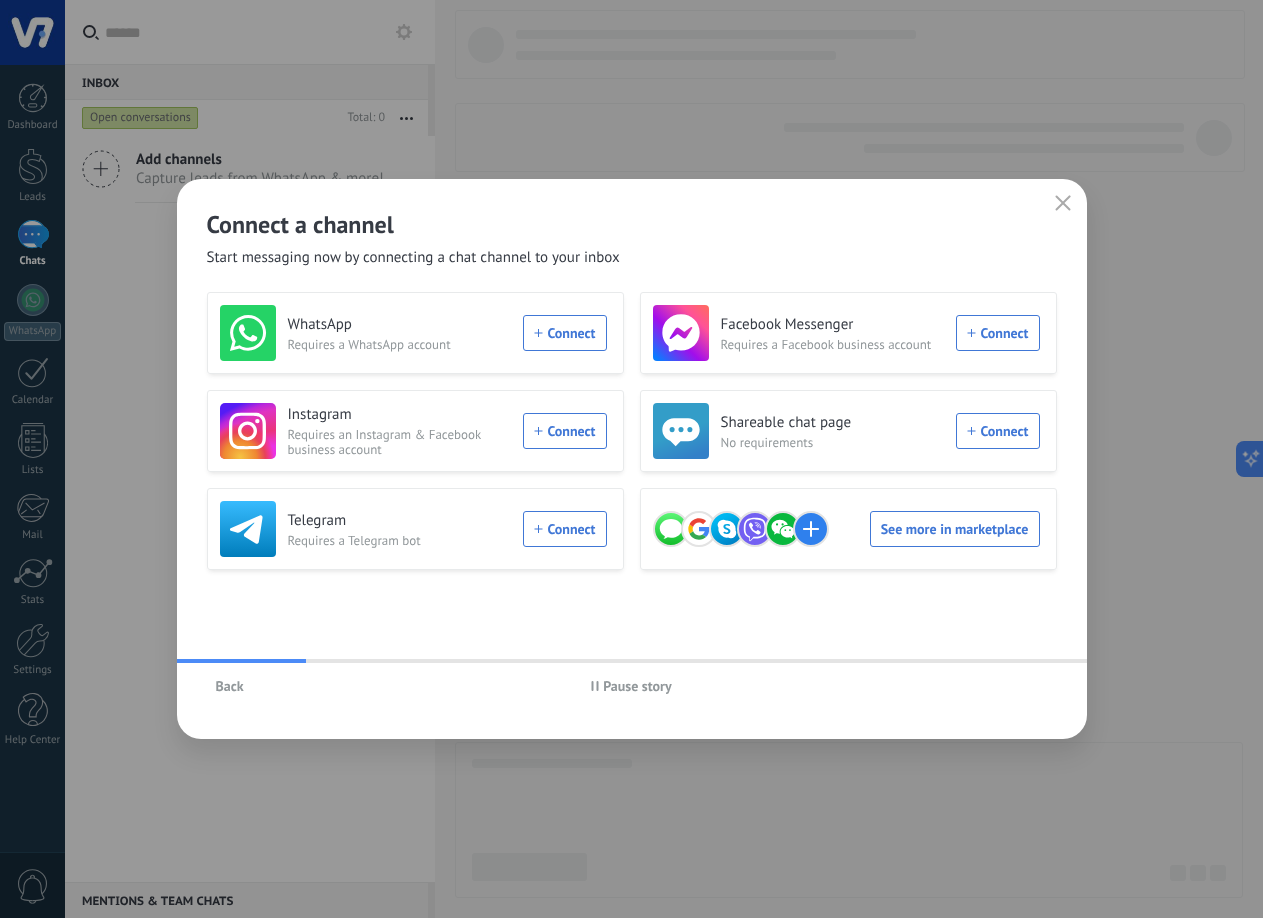 click on "WhatsApp Requires a WhatsApp account Connect" at bounding box center [413, 333] 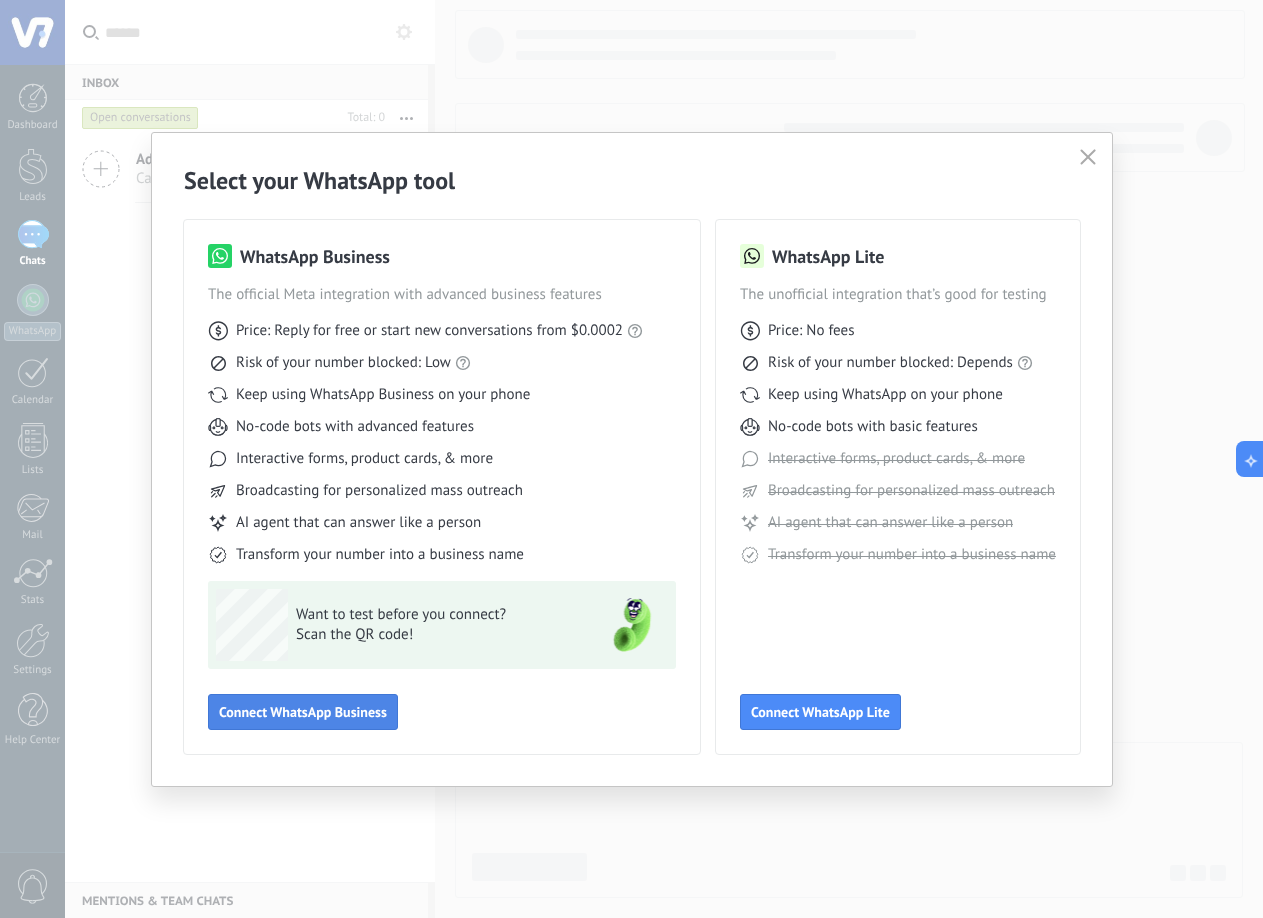 click on "Connect WhatsApp Business" at bounding box center (303, 712) 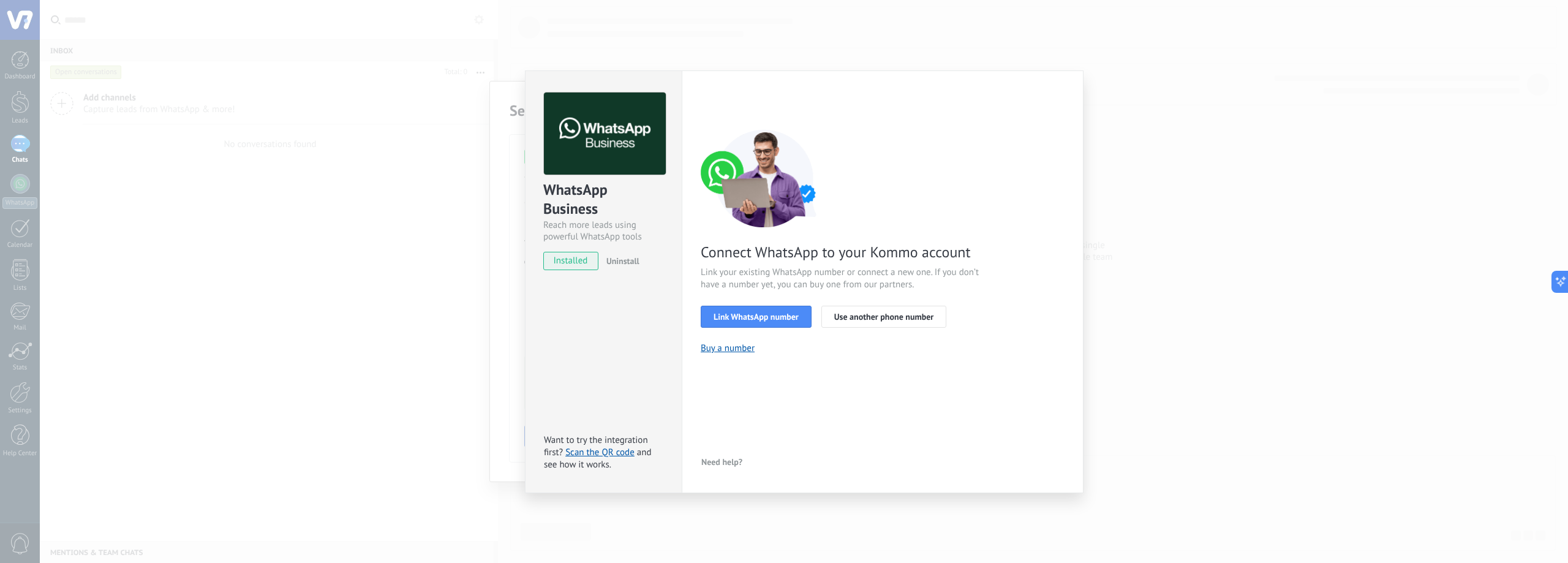 click on "installed" at bounding box center [571, 261] 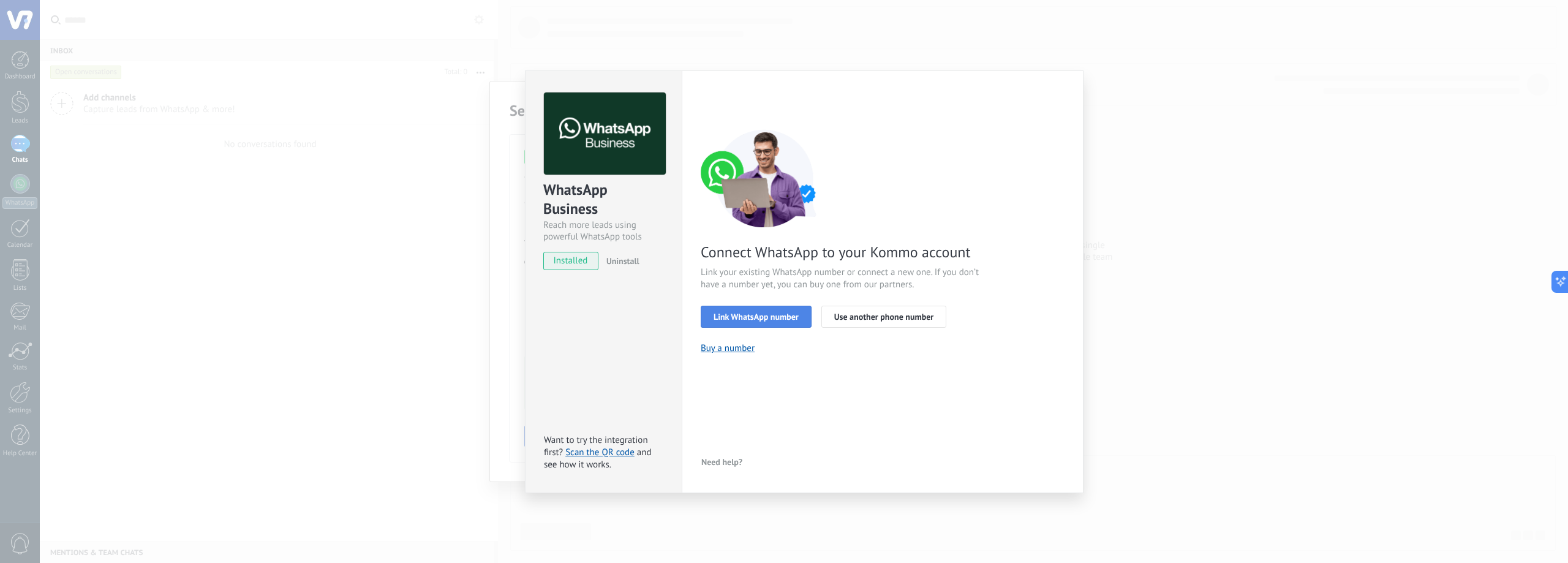 click on "Link WhatsApp number" at bounding box center (756, 317) 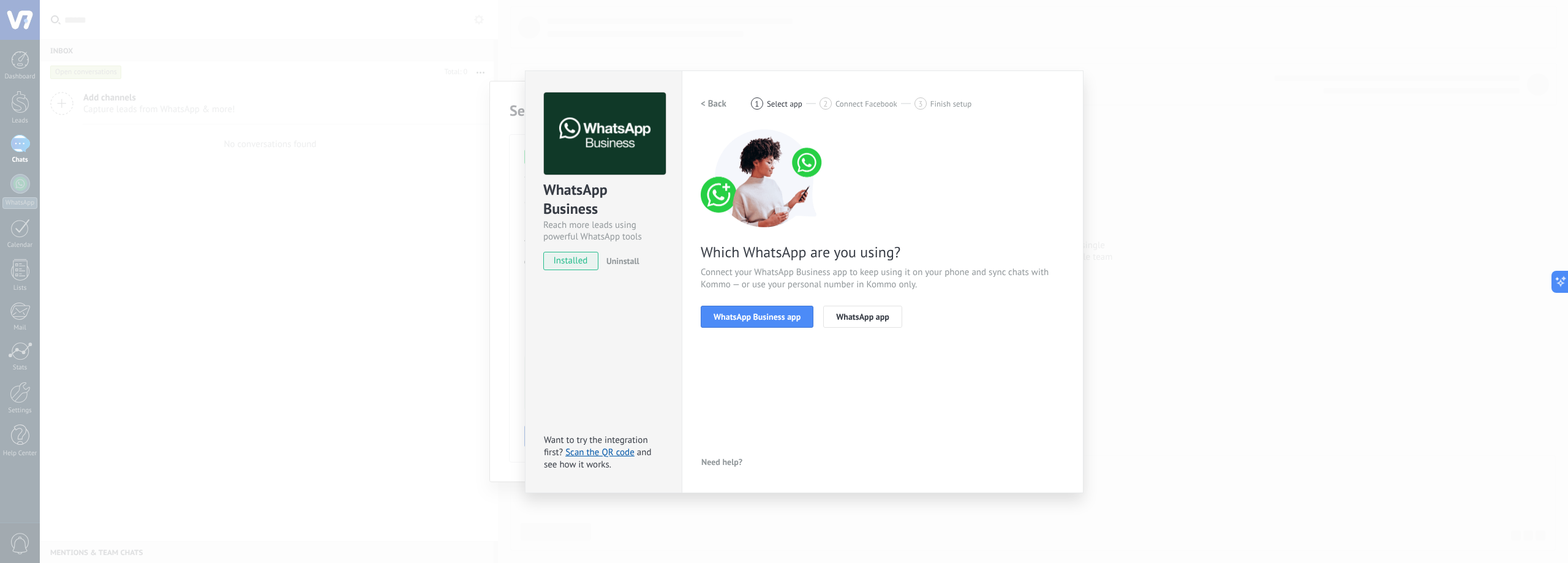 click on "WhatsApp Business app" at bounding box center (757, 317) 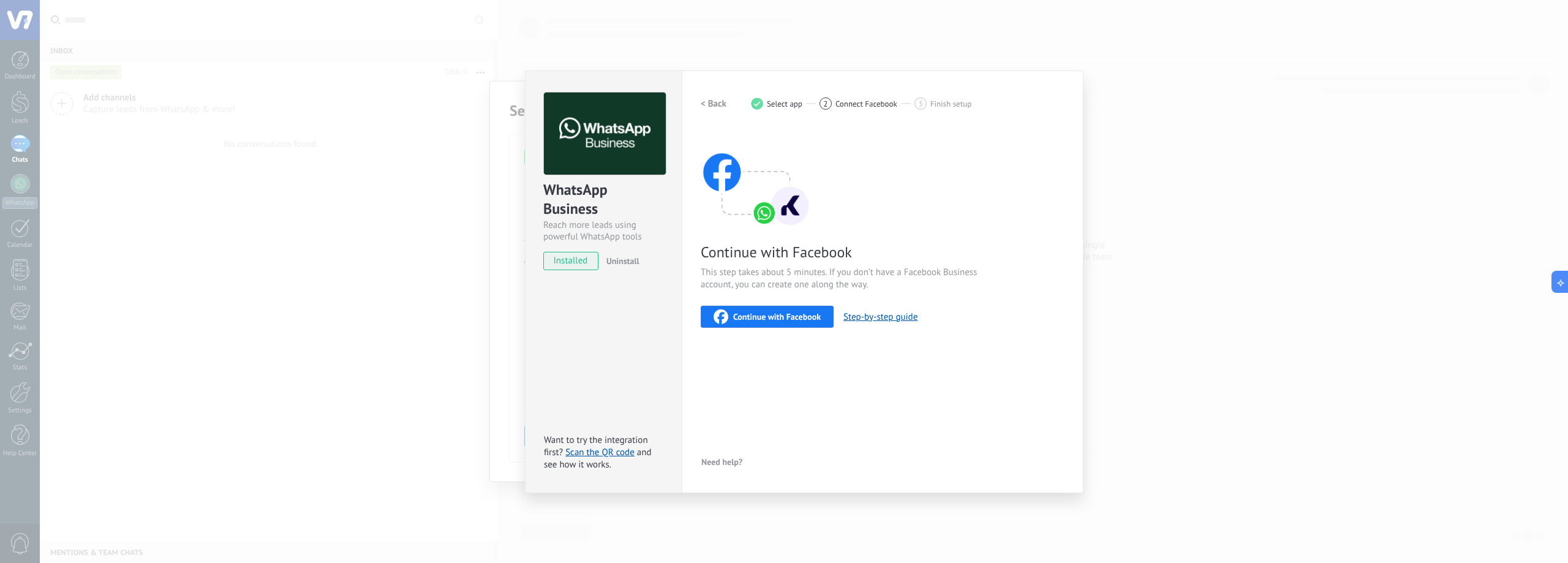 click on "Continue with Facebook" at bounding box center (777, 317) 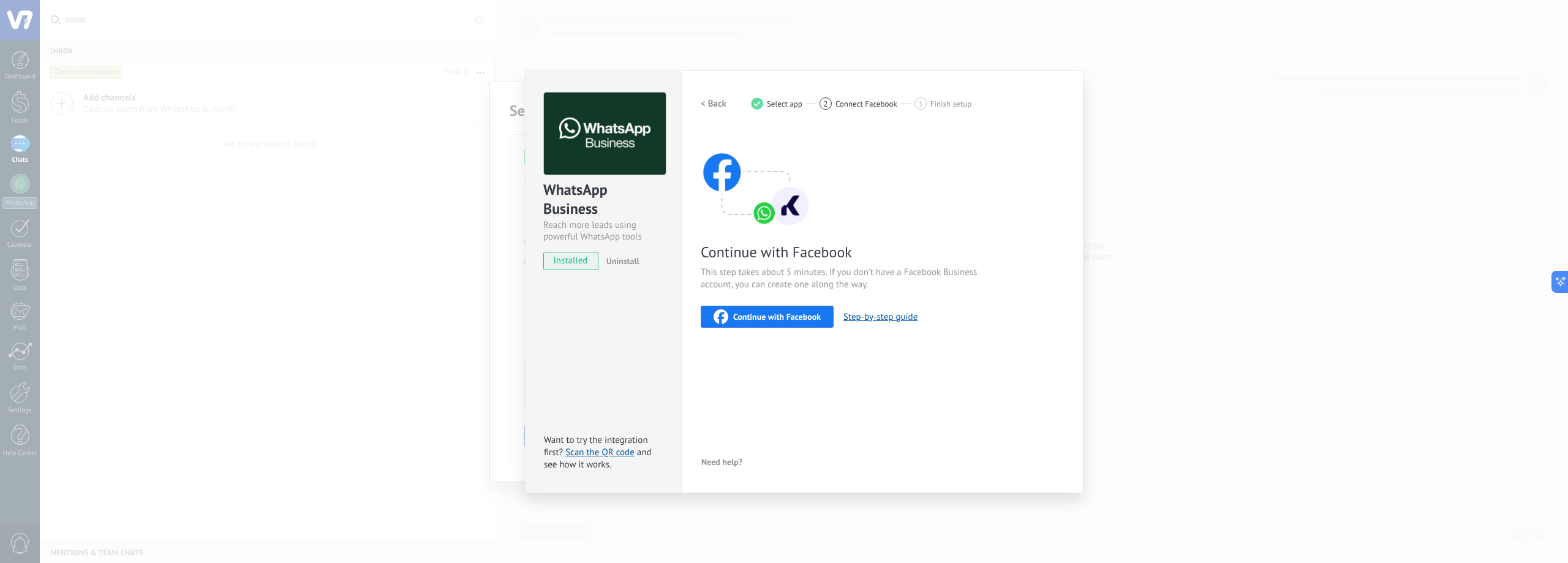 click on "< Back" at bounding box center [714, 104] 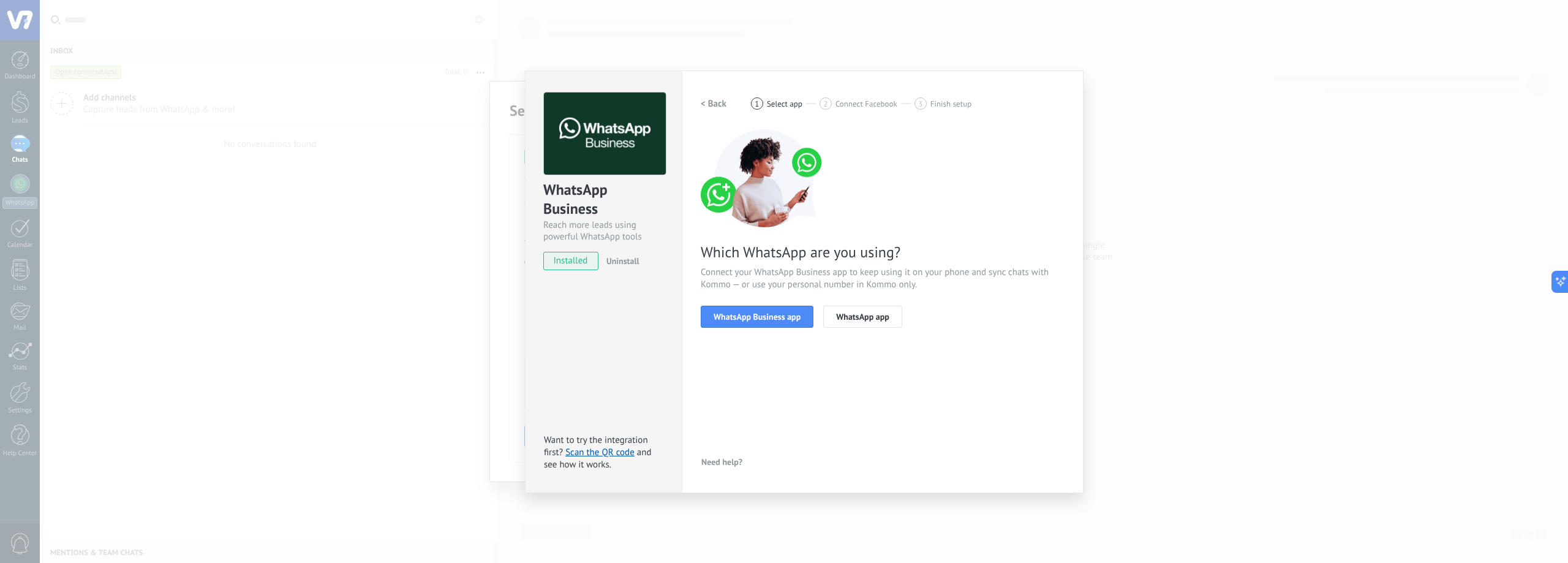 drag, startPoint x: 712, startPoint y: 102, endPoint x: 794, endPoint y: 297, distance: 211.53959 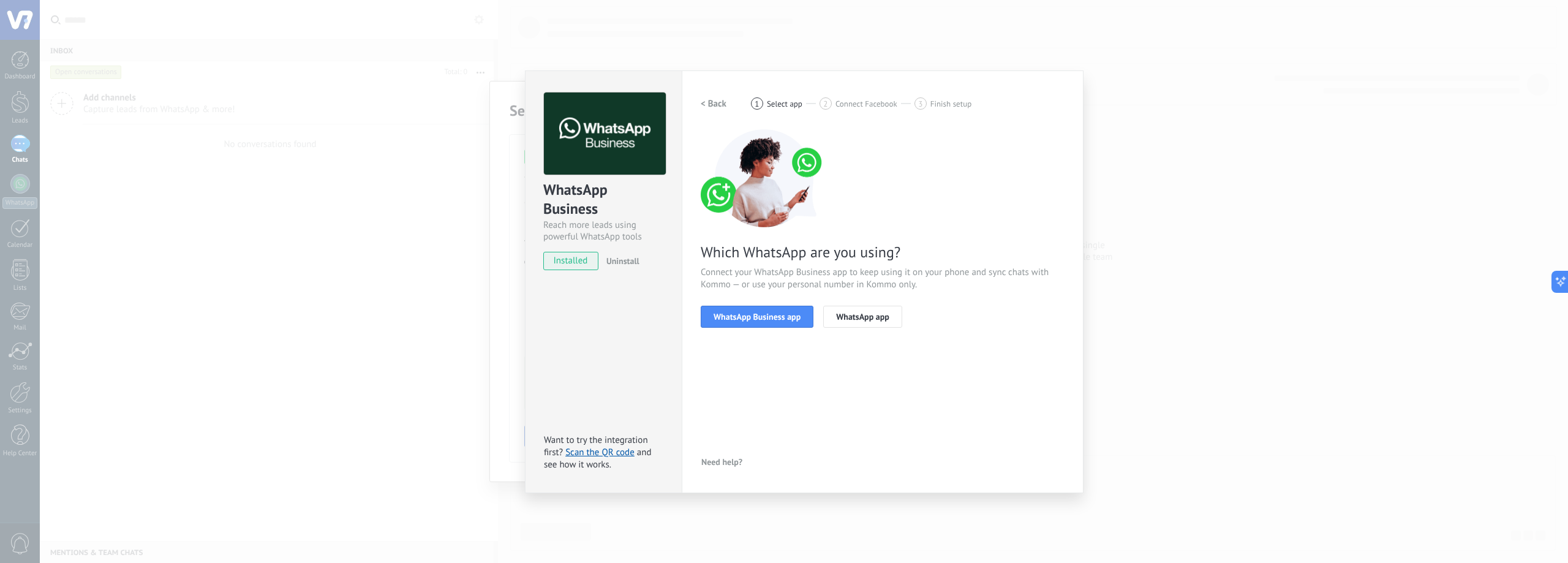 click on "< Back 1 Select app 2 Connect Facebook 3 Finish setup Which WhatsApp are you using? Connect your WhatsApp Business app to keep using it on your phone and sync chats with Kommo — or use your personal number in Kommo only. WhatsApp Business app WhatsApp app" at bounding box center (883, 217) 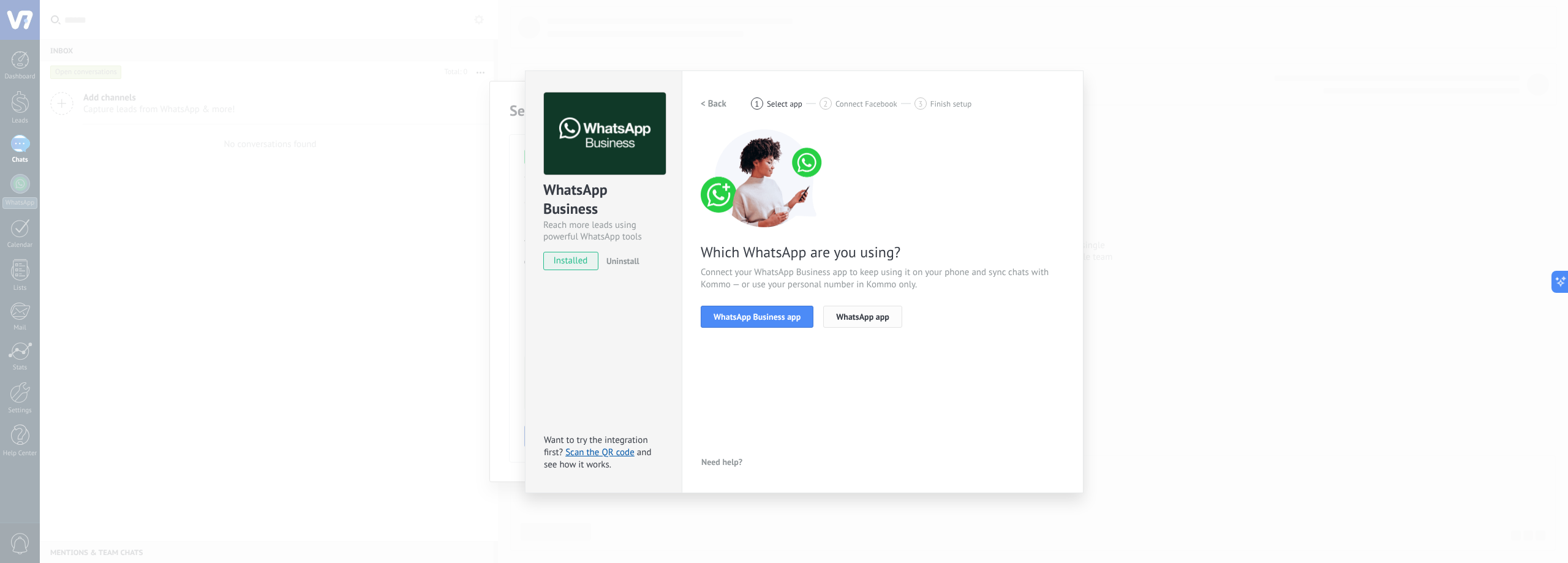 click on "WhatsApp app" at bounding box center (862, 317) 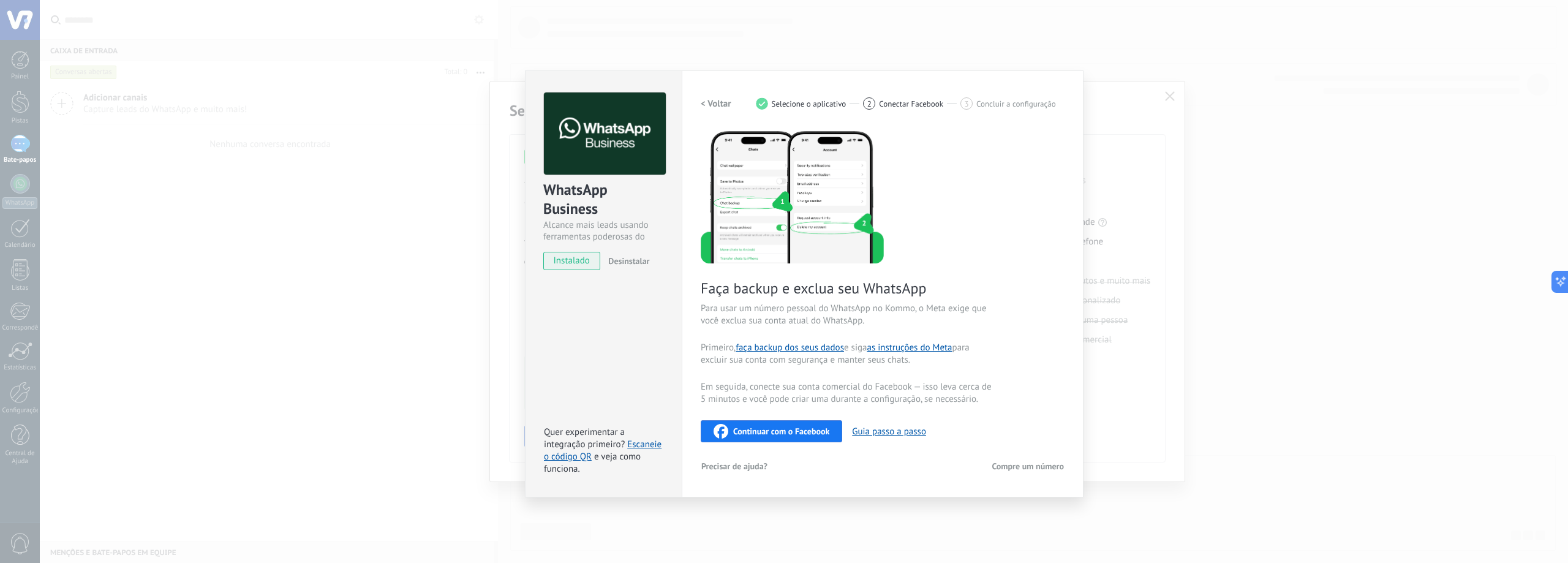 click on "< Voltar" at bounding box center [716, 104] 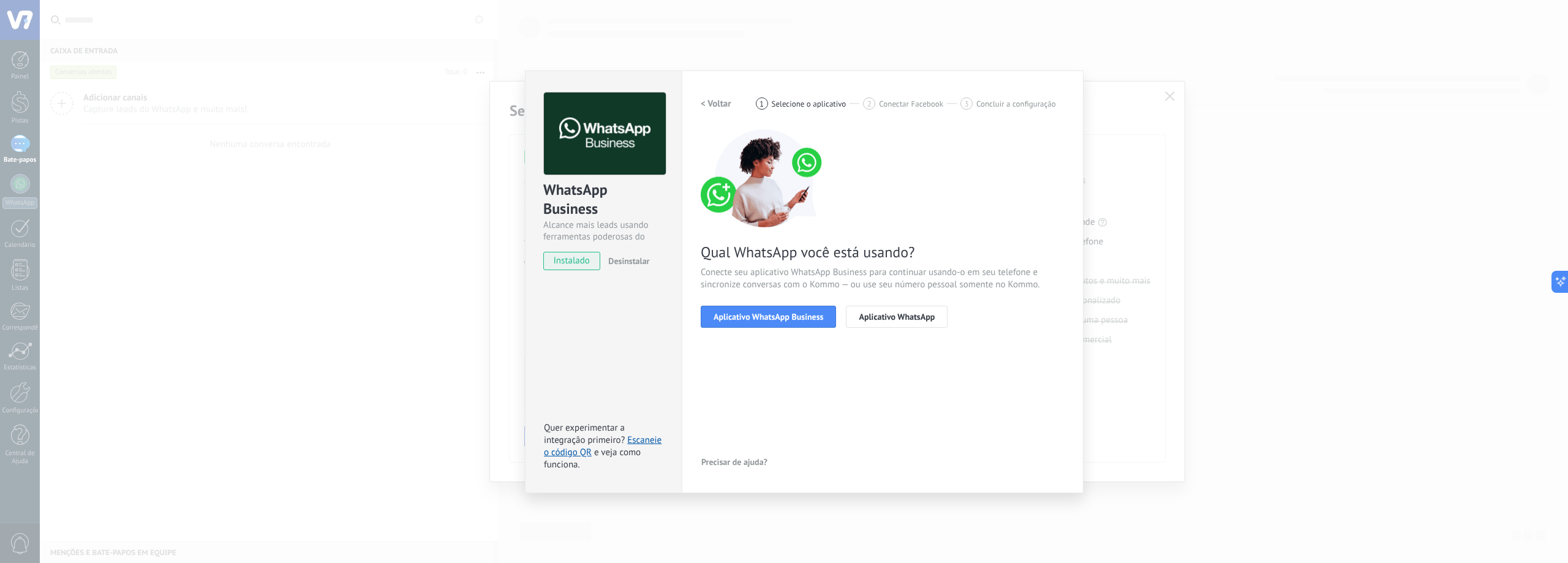 click on "< Voltar" at bounding box center [716, 104] 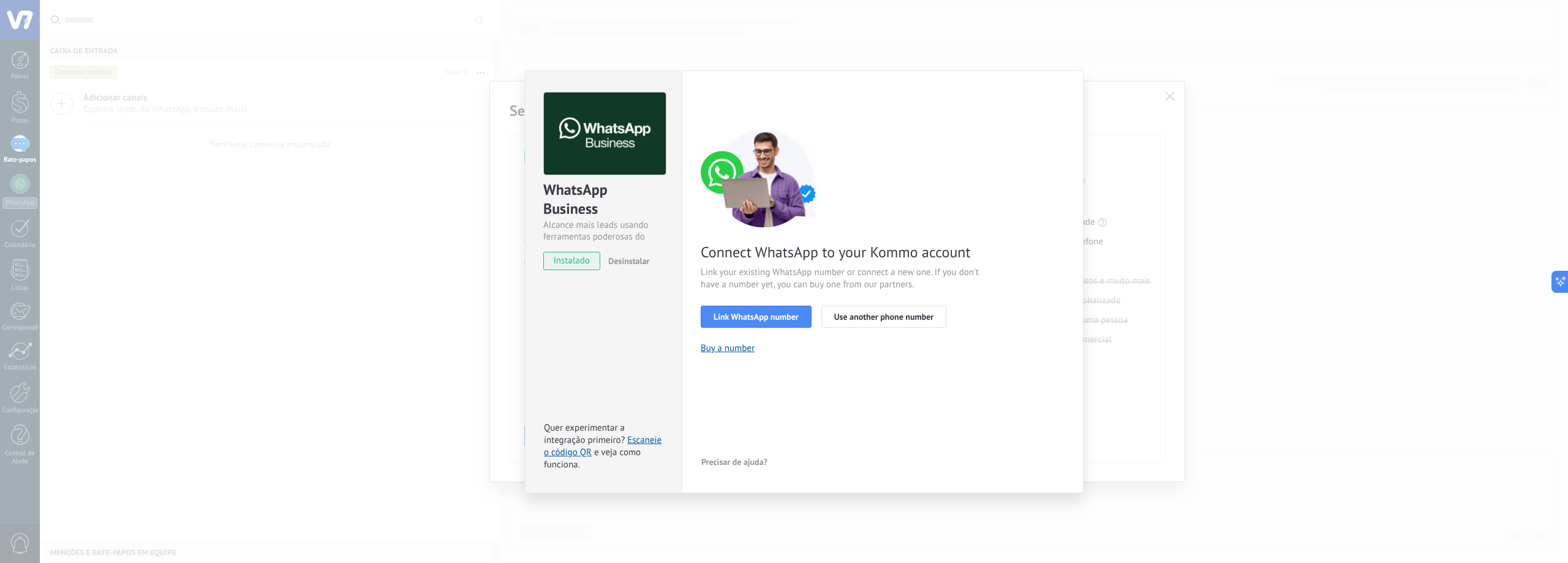 click on "< Voltar 1 Selecione o aplicativo 2 Conectar Facebook 3 Concluir a configuração" at bounding box center (883, 104) 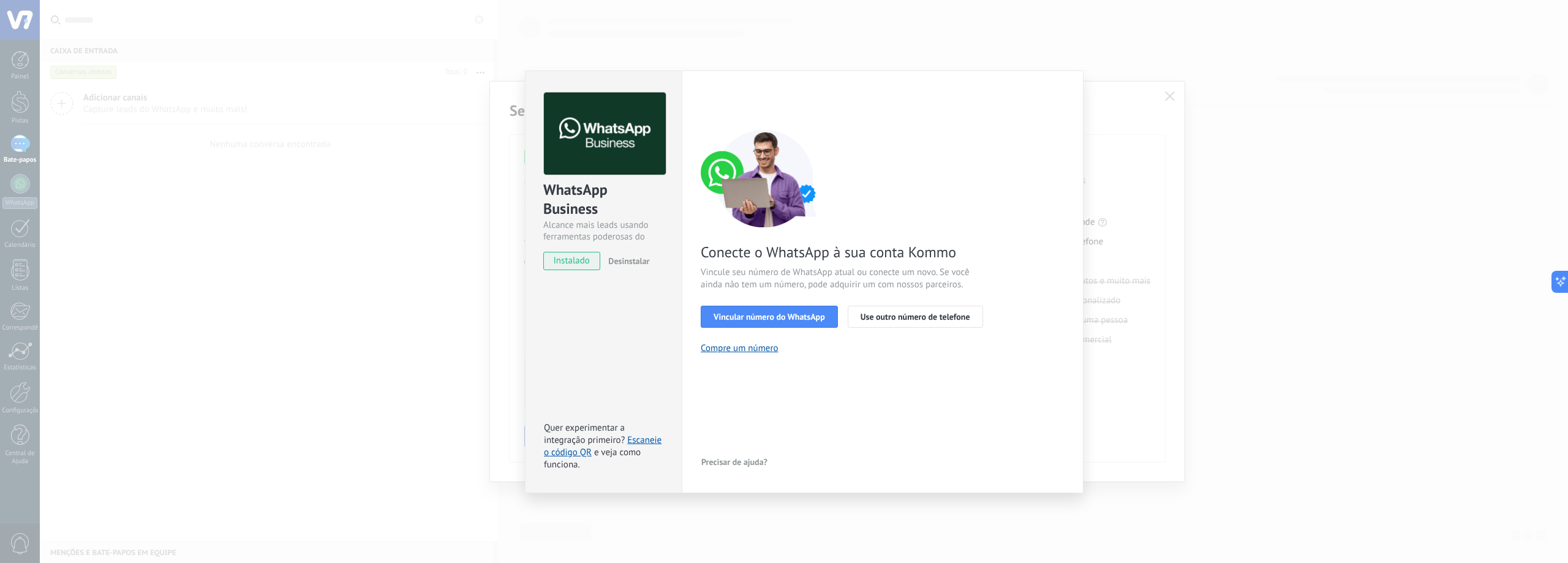 click on "< Voltar 1 Selecione o aplicativo 2 Conectar Facebook 3 Concluir a configuração" at bounding box center [883, 104] 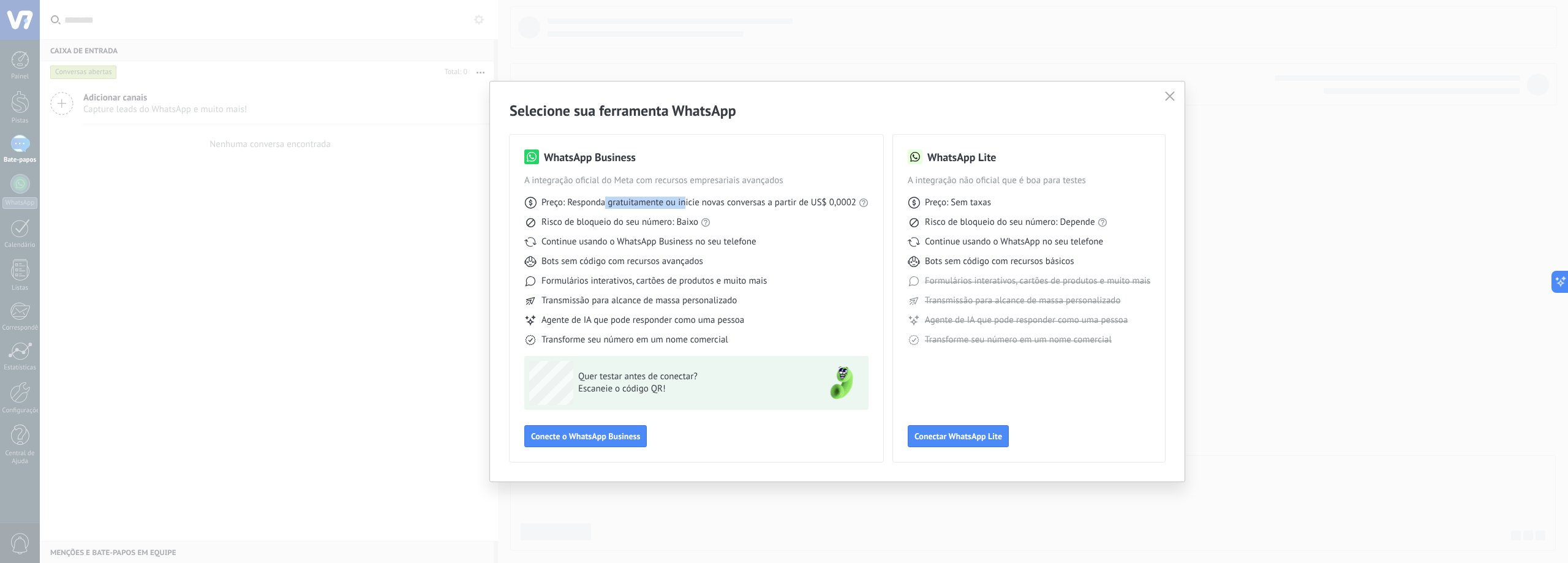 drag, startPoint x: 609, startPoint y: 205, endPoint x: 685, endPoint y: 198, distance: 76.32169 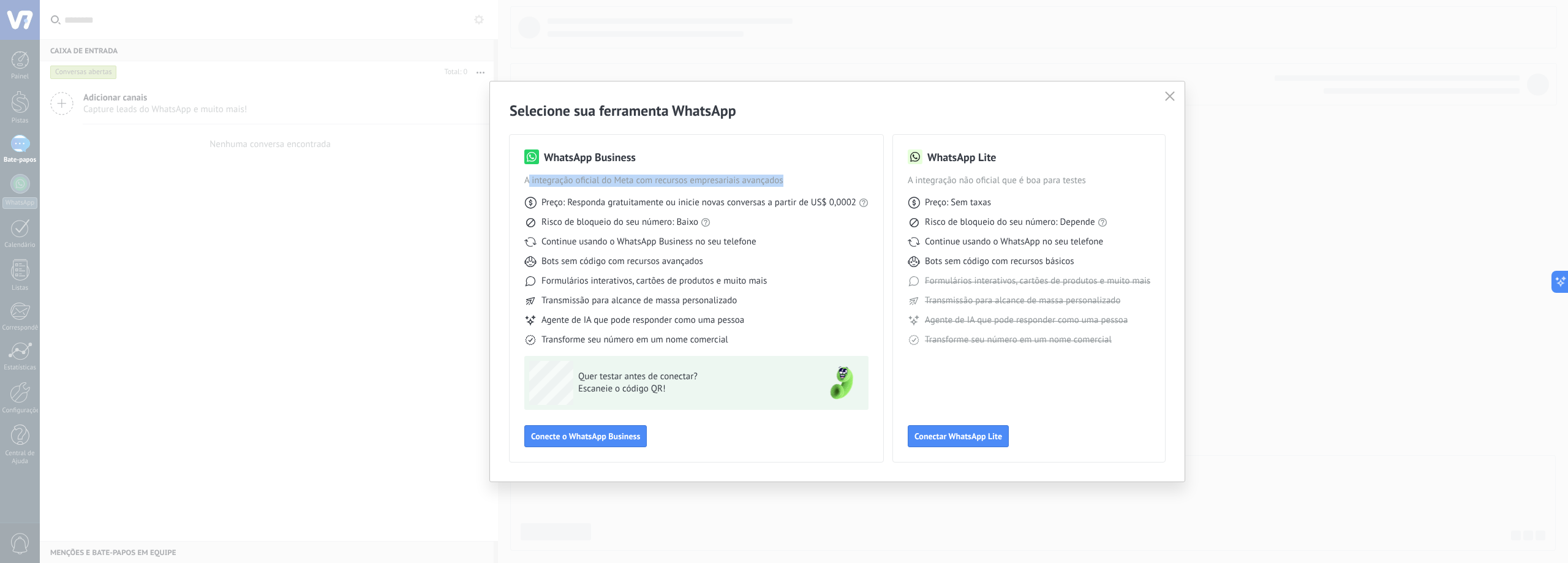 drag, startPoint x: 530, startPoint y: 184, endPoint x: 788, endPoint y: 179, distance: 258.048 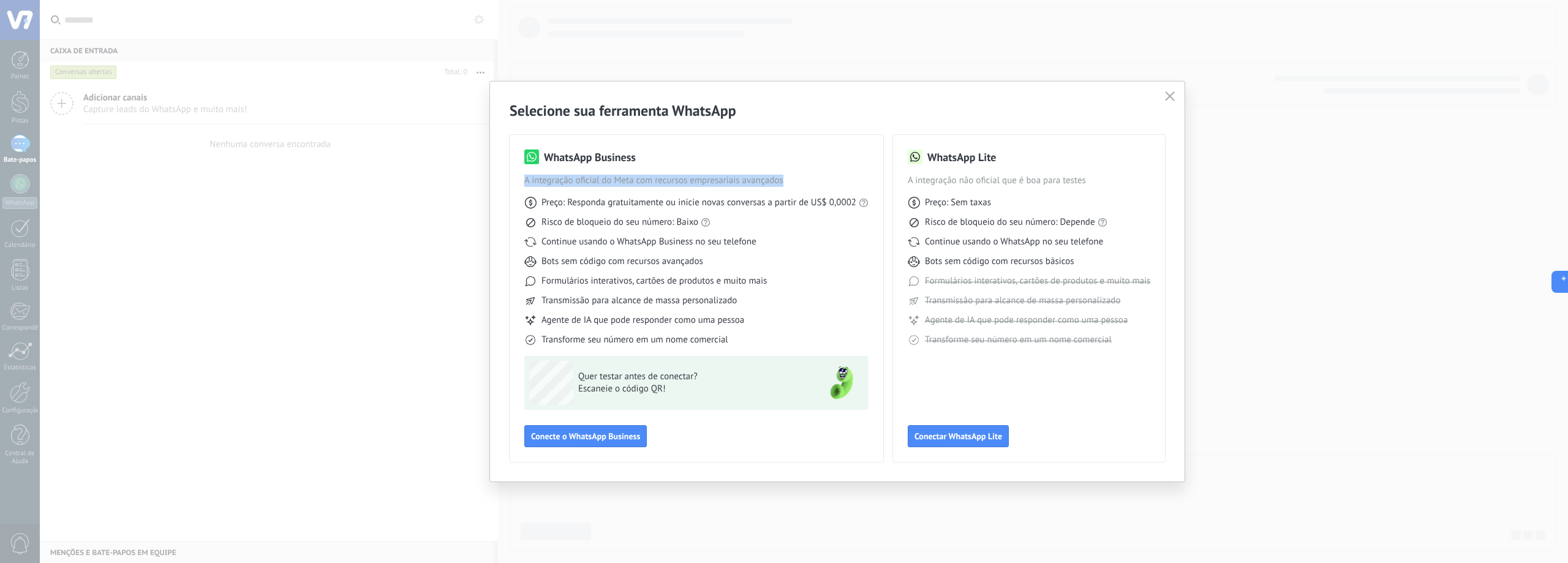 drag, startPoint x: 524, startPoint y: 181, endPoint x: 798, endPoint y: 182, distance: 274.00182 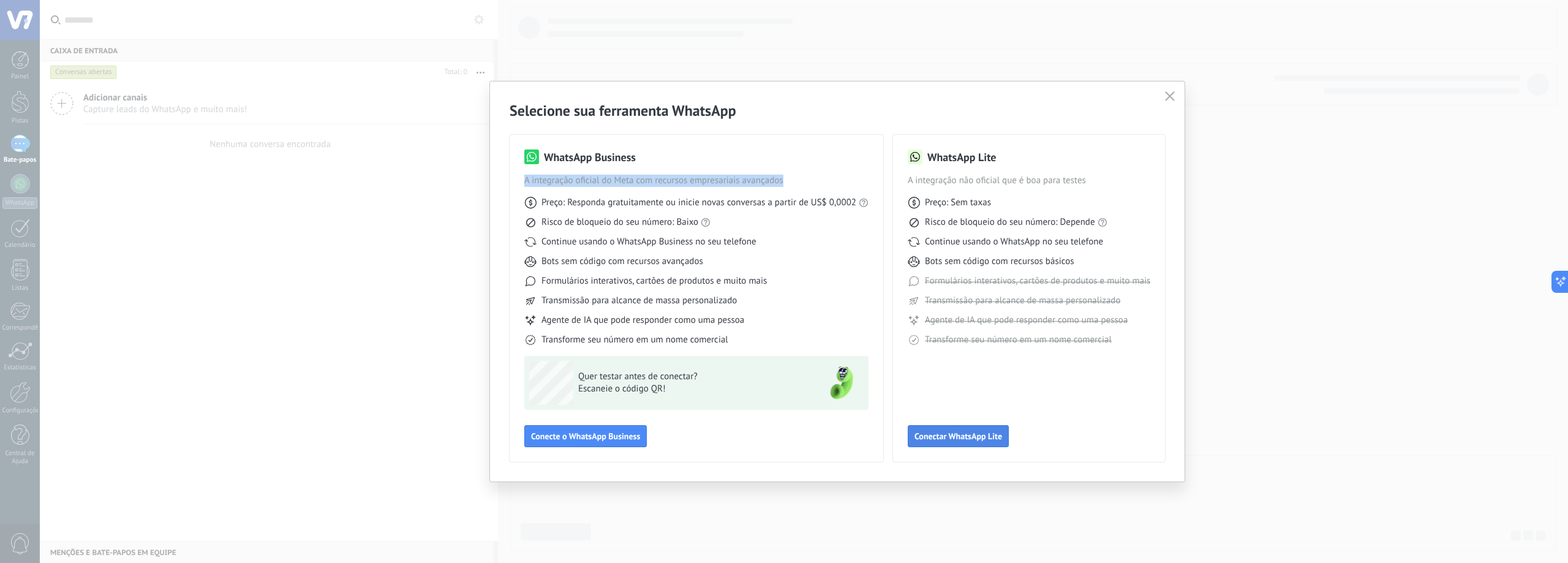 click on "Conectar WhatsApp Lite" at bounding box center [958, 436] 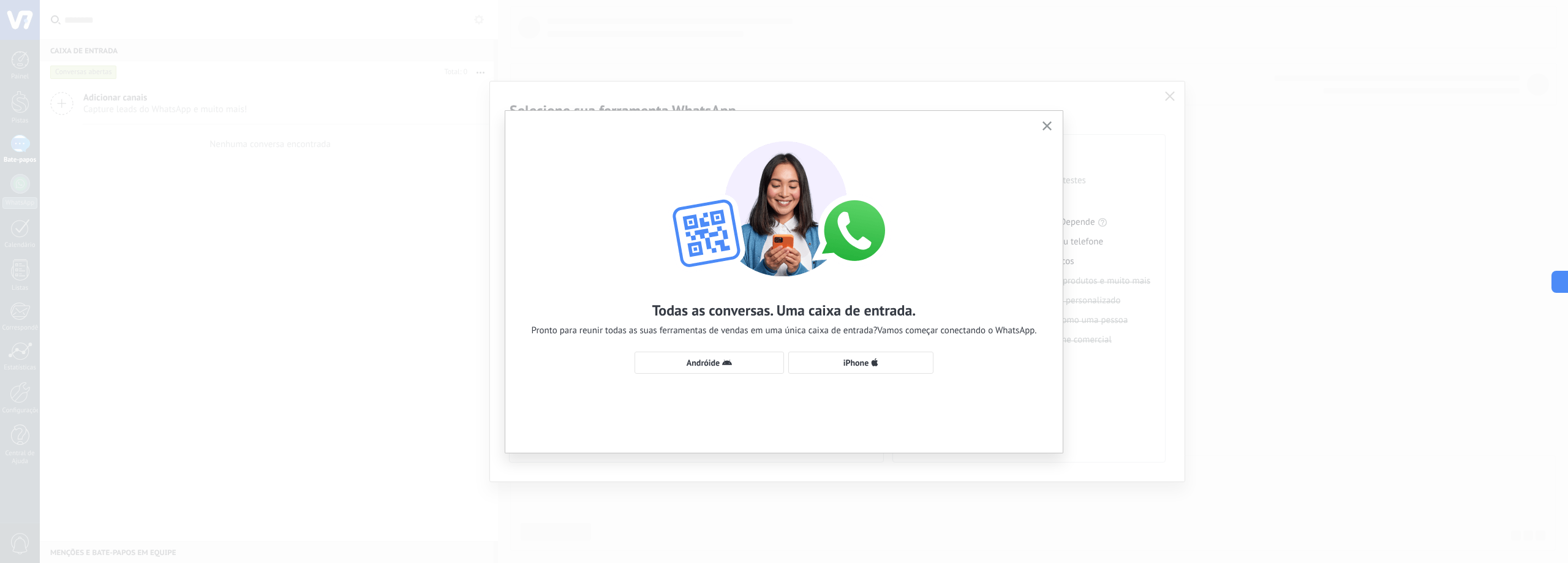 click 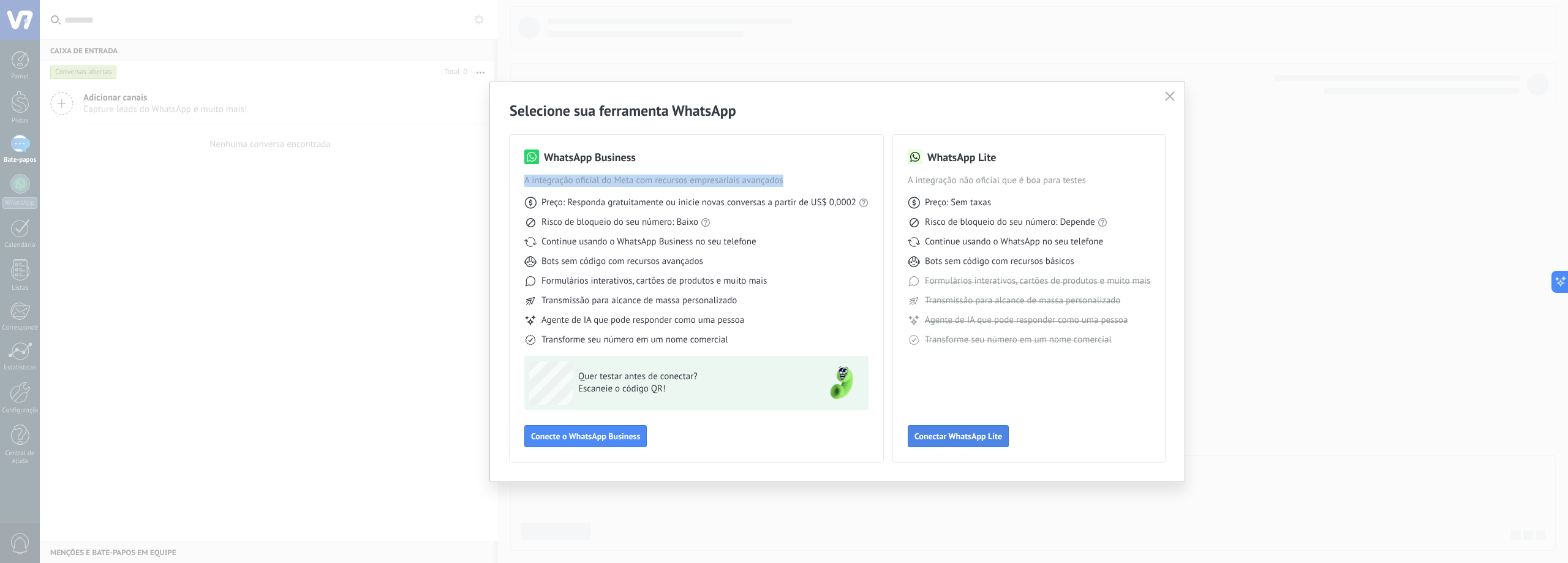 click on "Conectar WhatsApp Lite" at bounding box center [958, 436] 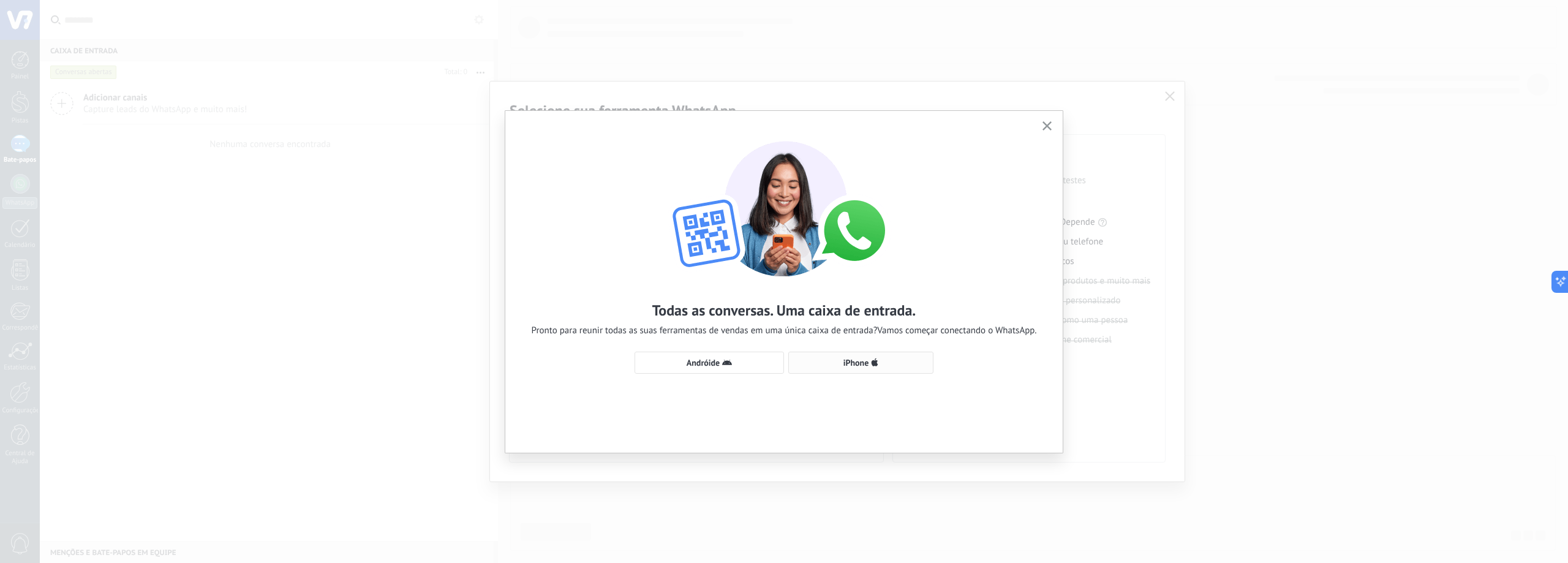 click 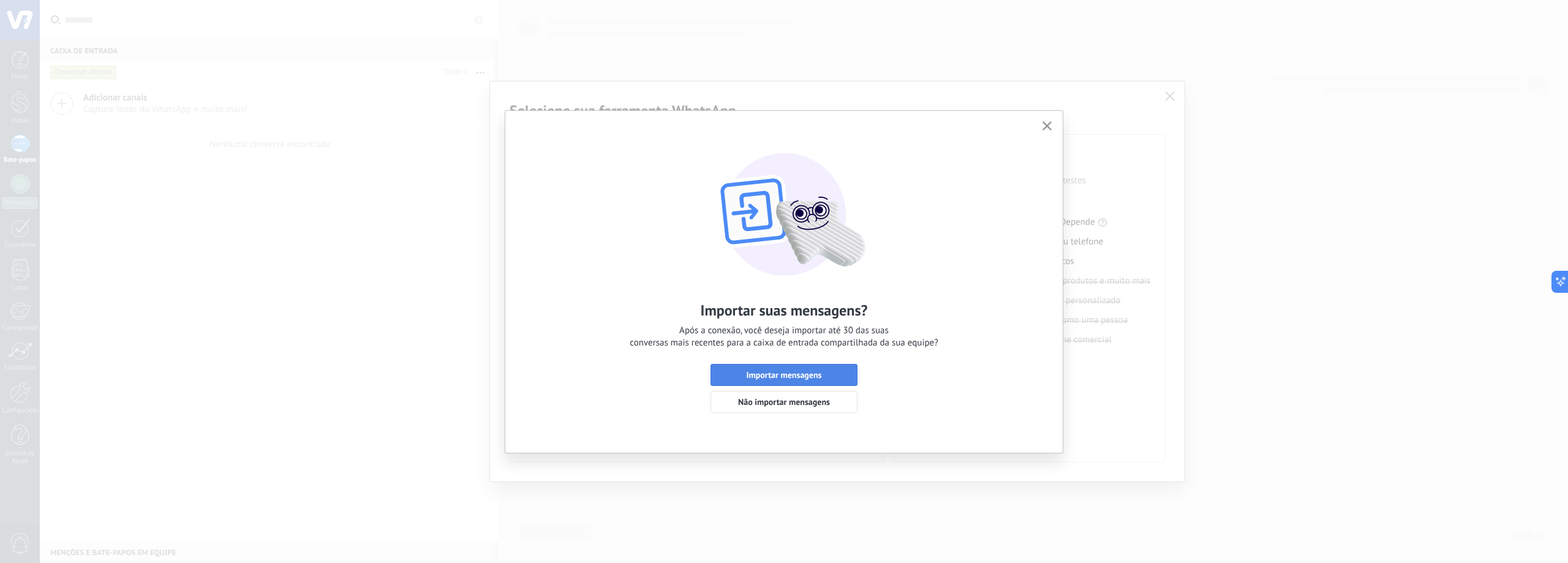 click on "Importar mensagens" at bounding box center (784, 375) 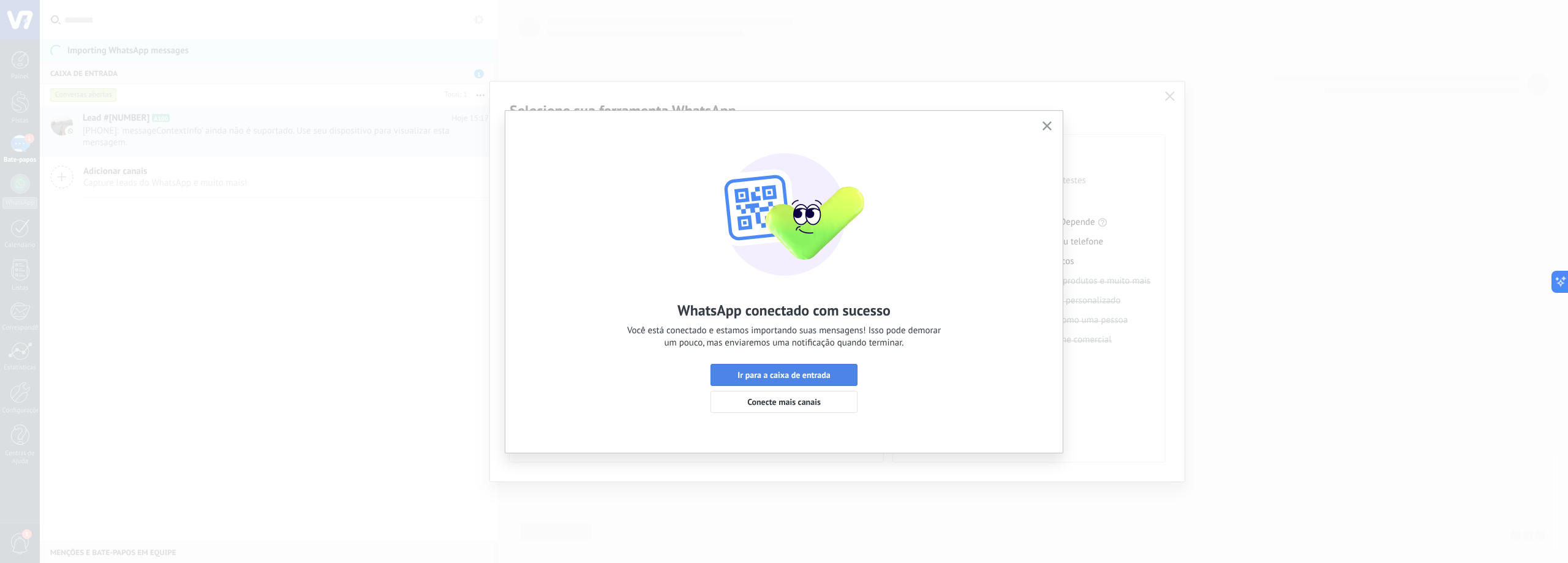 click on "Ir para a caixa de entrada" at bounding box center [784, 375] 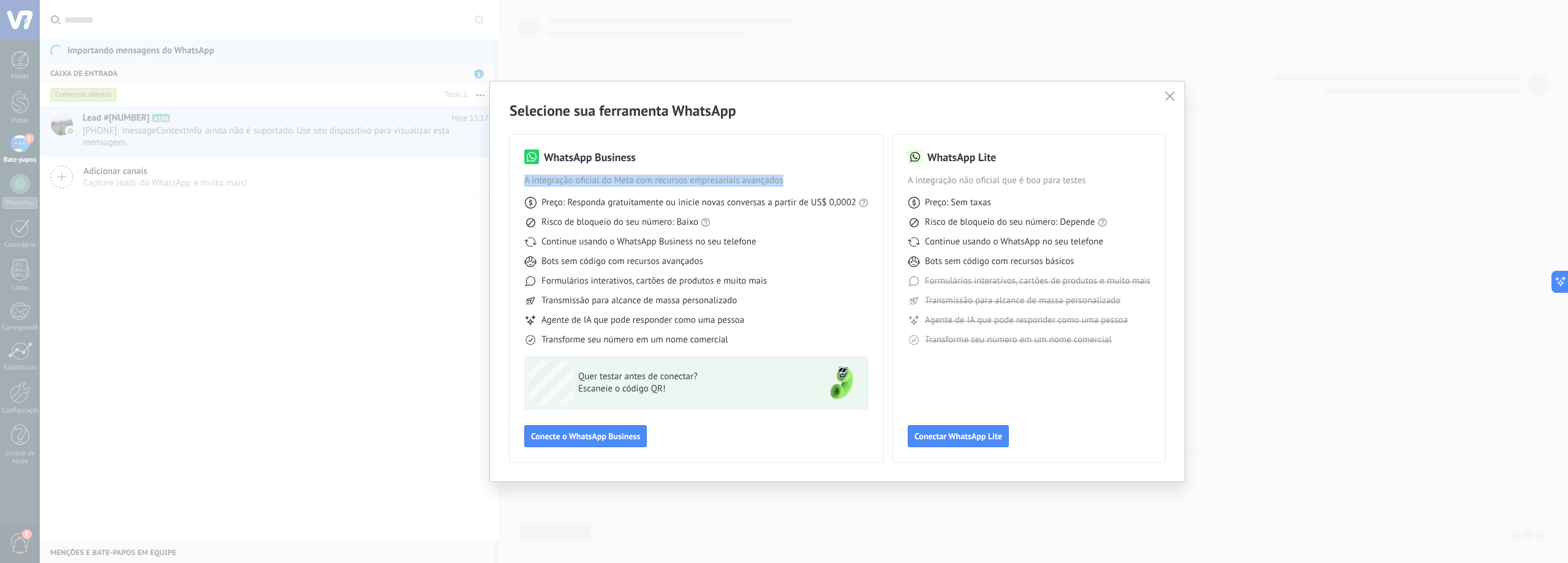 click 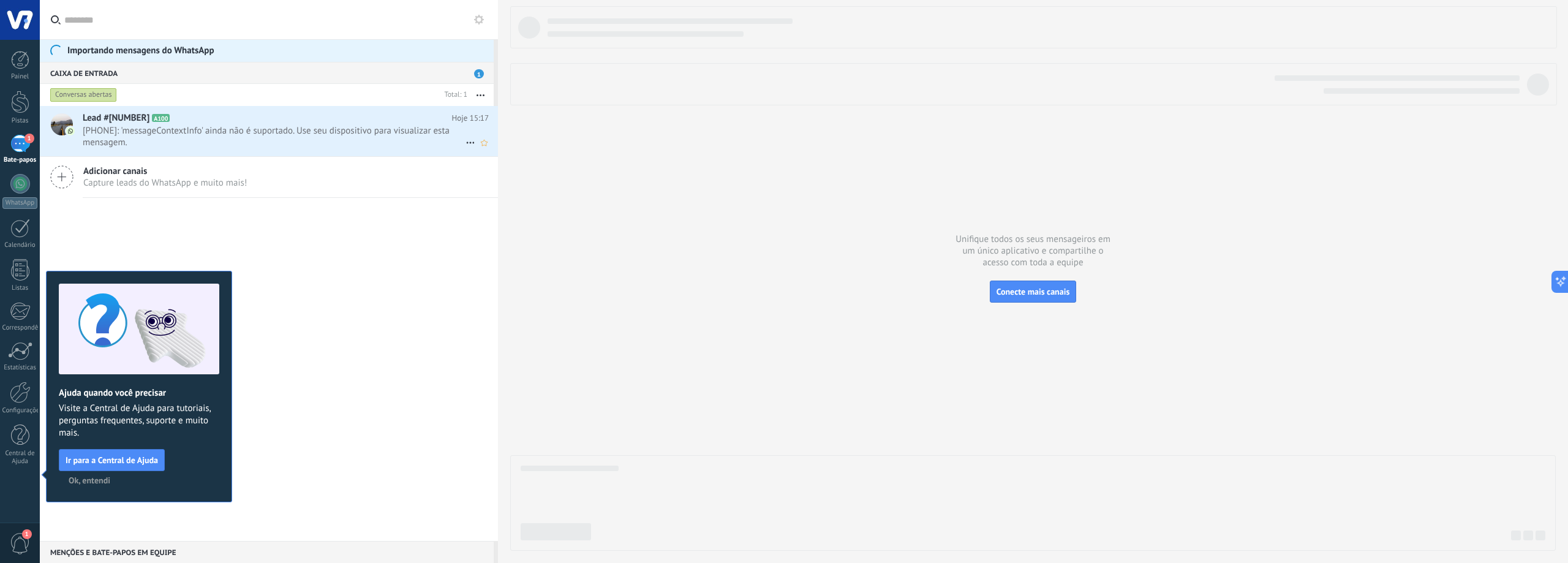 click 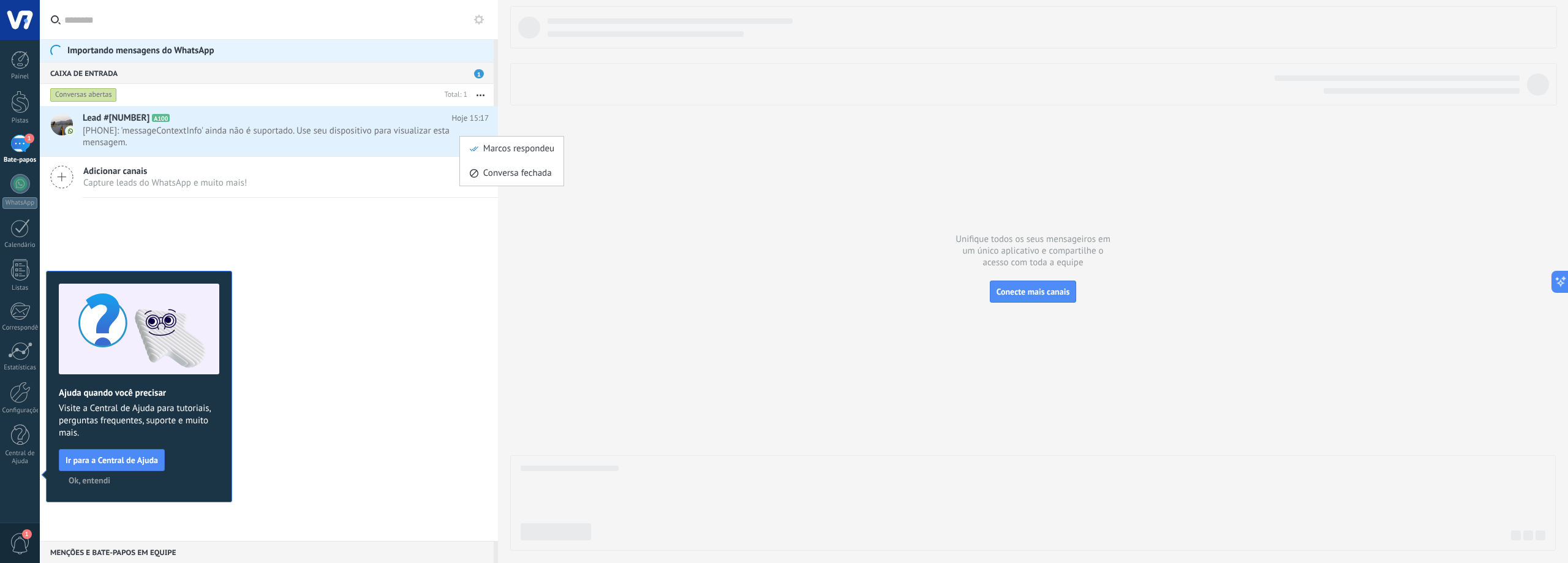 click at bounding box center [784, 281] 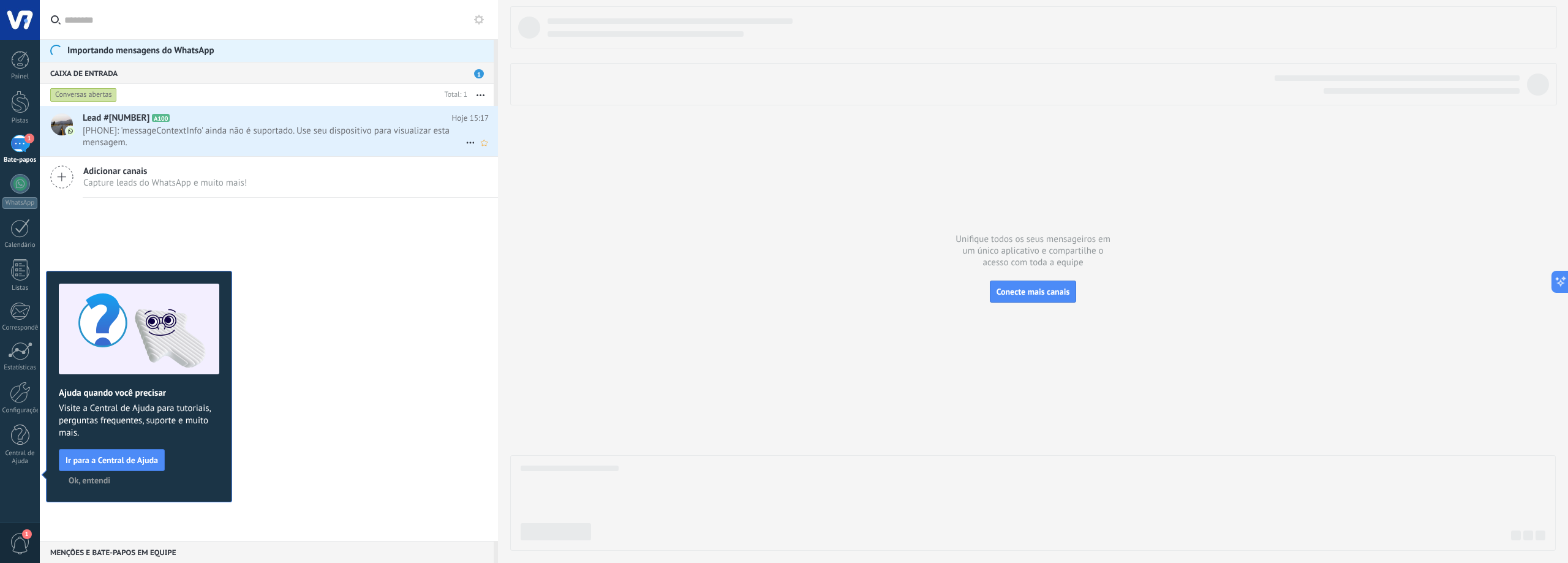 click on "[PHONE]: 'messageContextInfo' ainda não é suportado. Use seu dispositivo para visualizar esta mensagem." at bounding box center [266, 137] 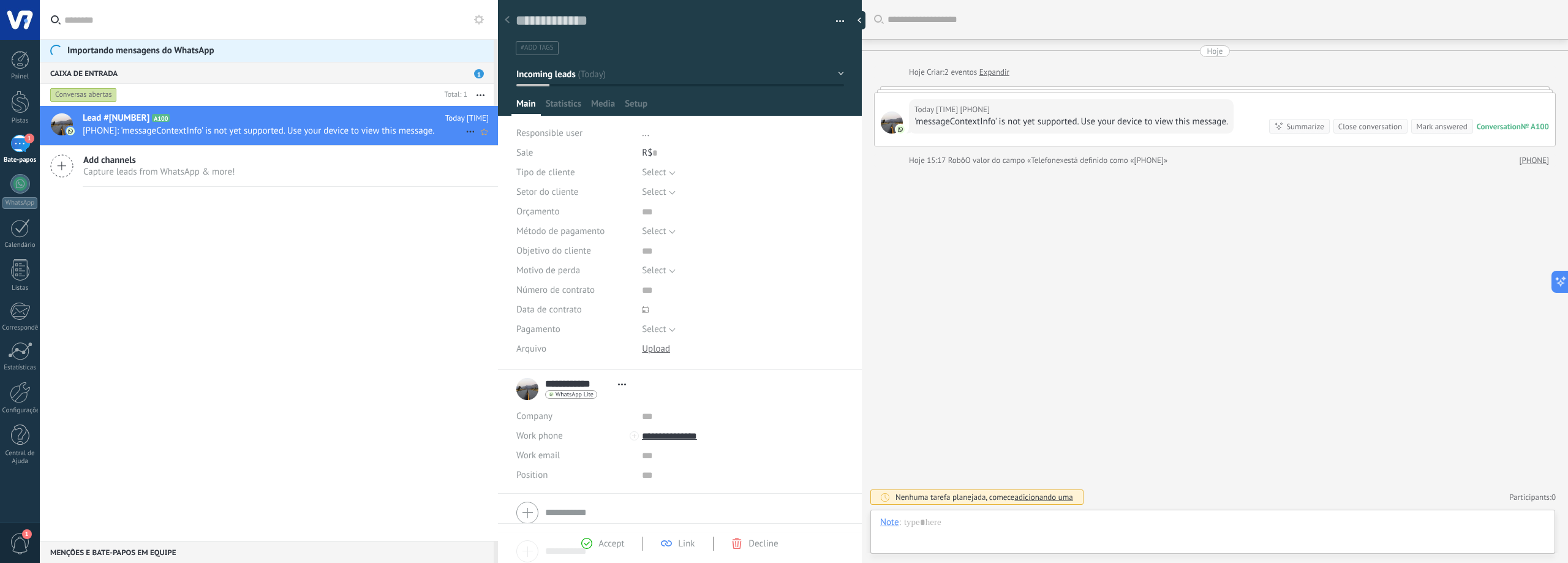 scroll, scrollTop: 18, scrollLeft: 0, axis: vertical 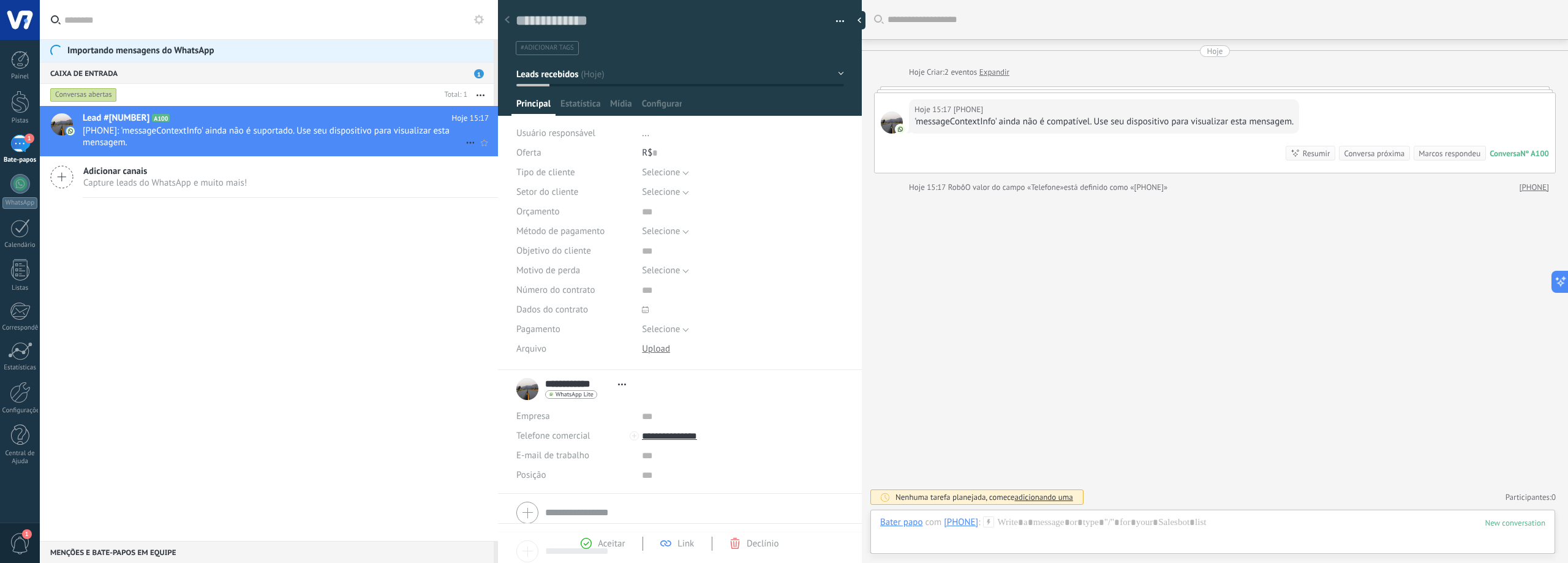 click at bounding box center (507, 20) 